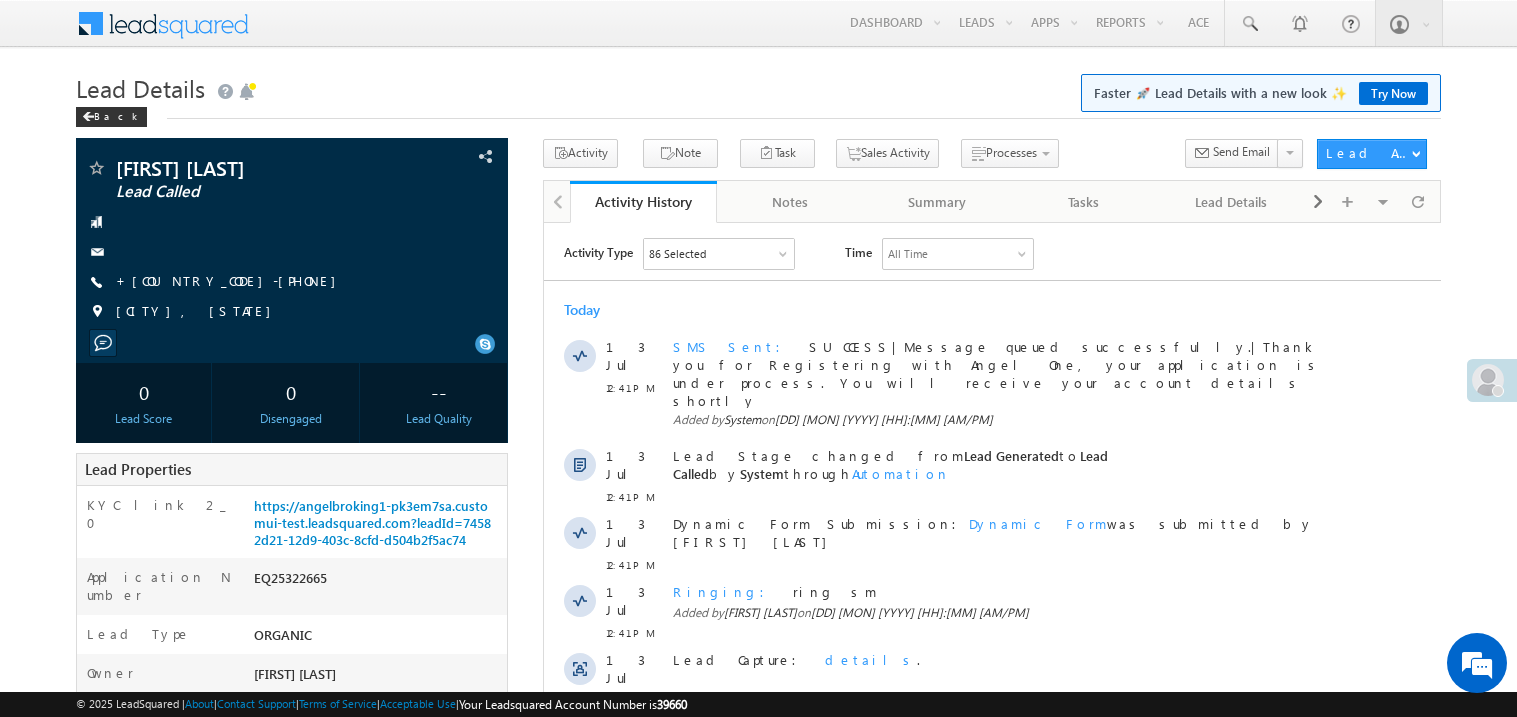 scroll, scrollTop: 0, scrollLeft: 0, axis: both 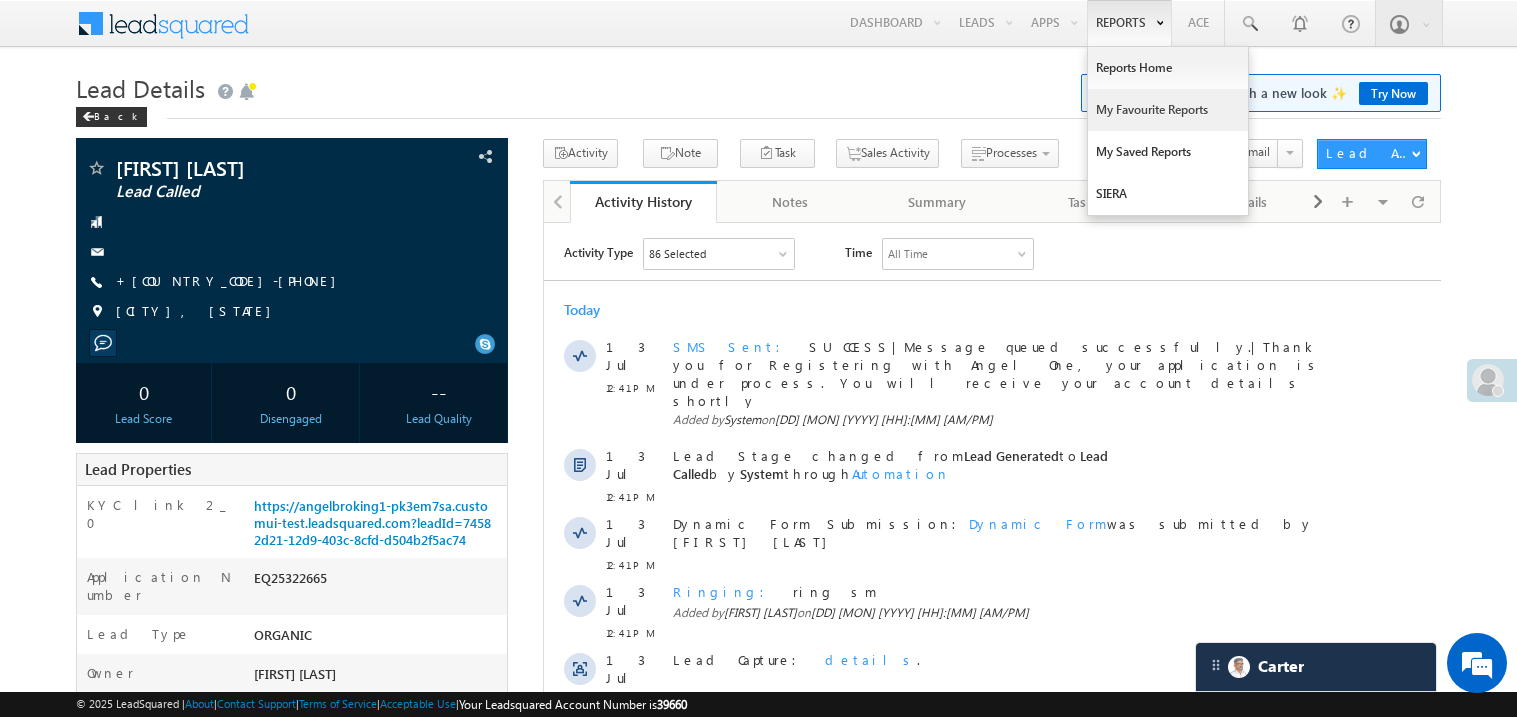 click on "My Favourite Reports" at bounding box center (1168, 110) 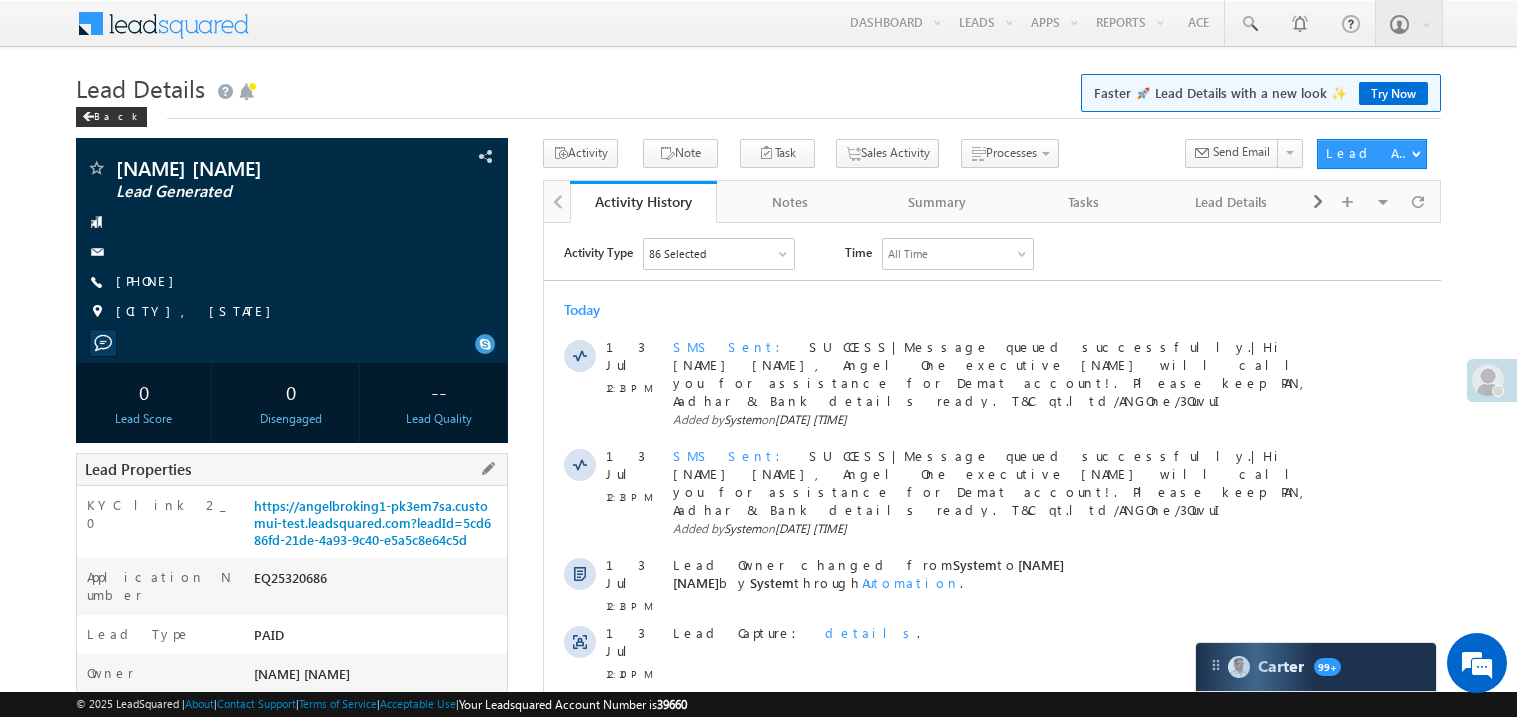 scroll, scrollTop: 0, scrollLeft: 0, axis: both 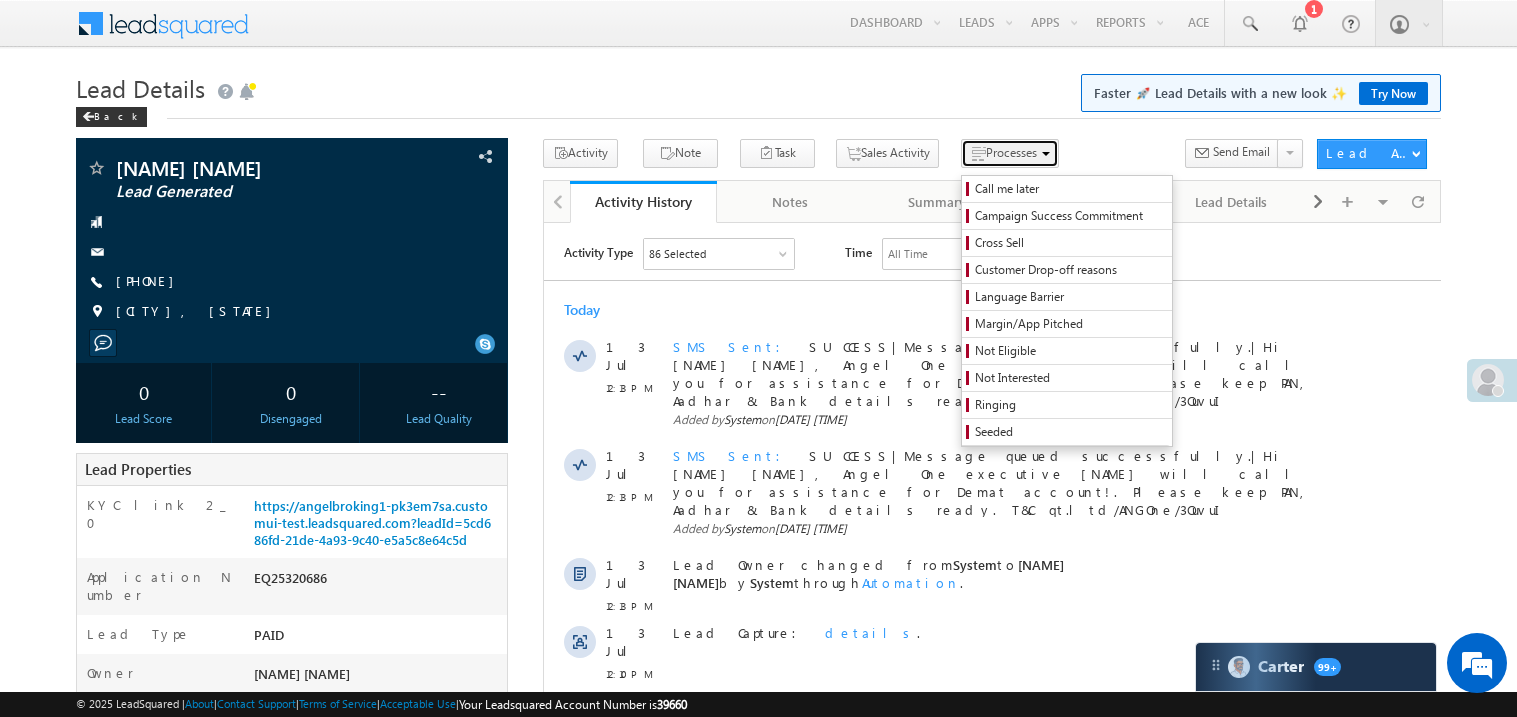click on "Processes" at bounding box center [1011, 152] 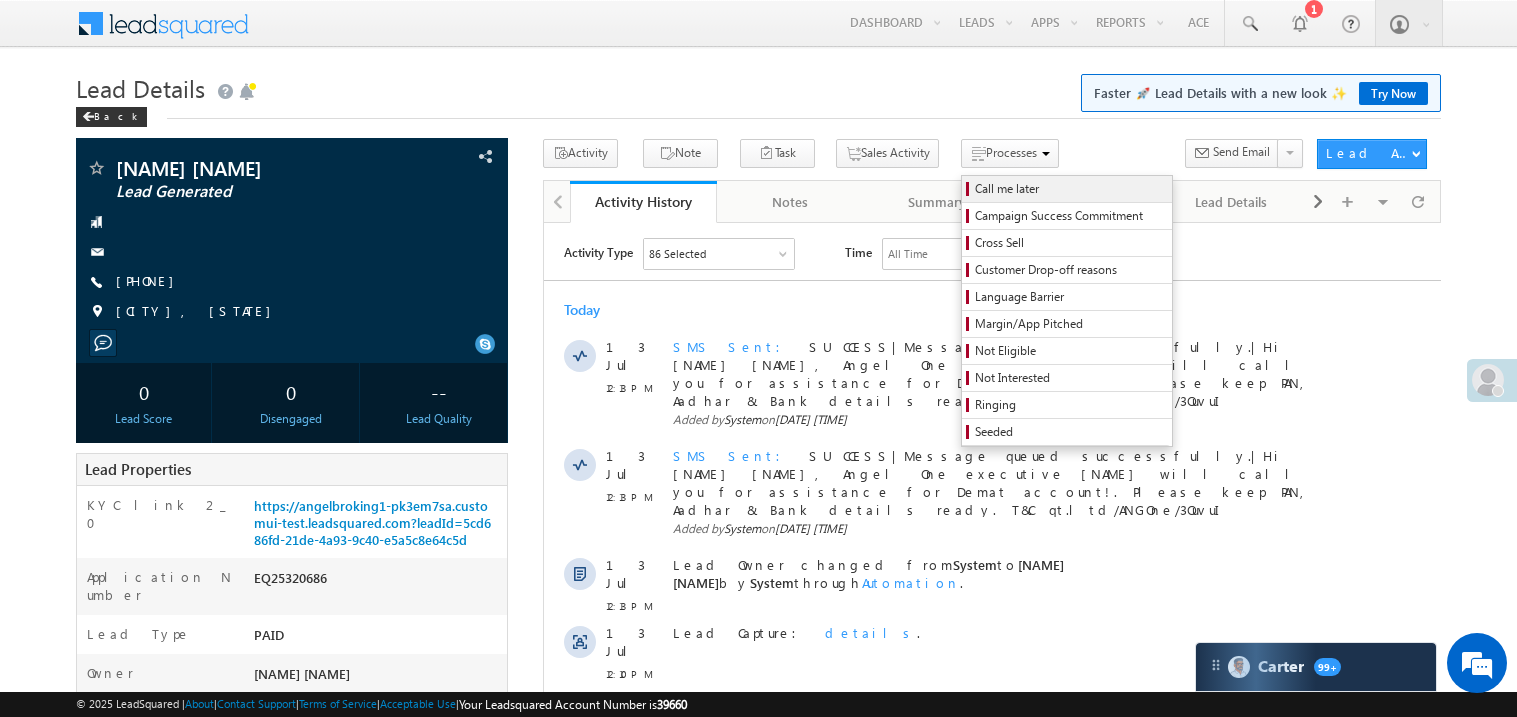 click on "Call me later" at bounding box center (1070, 189) 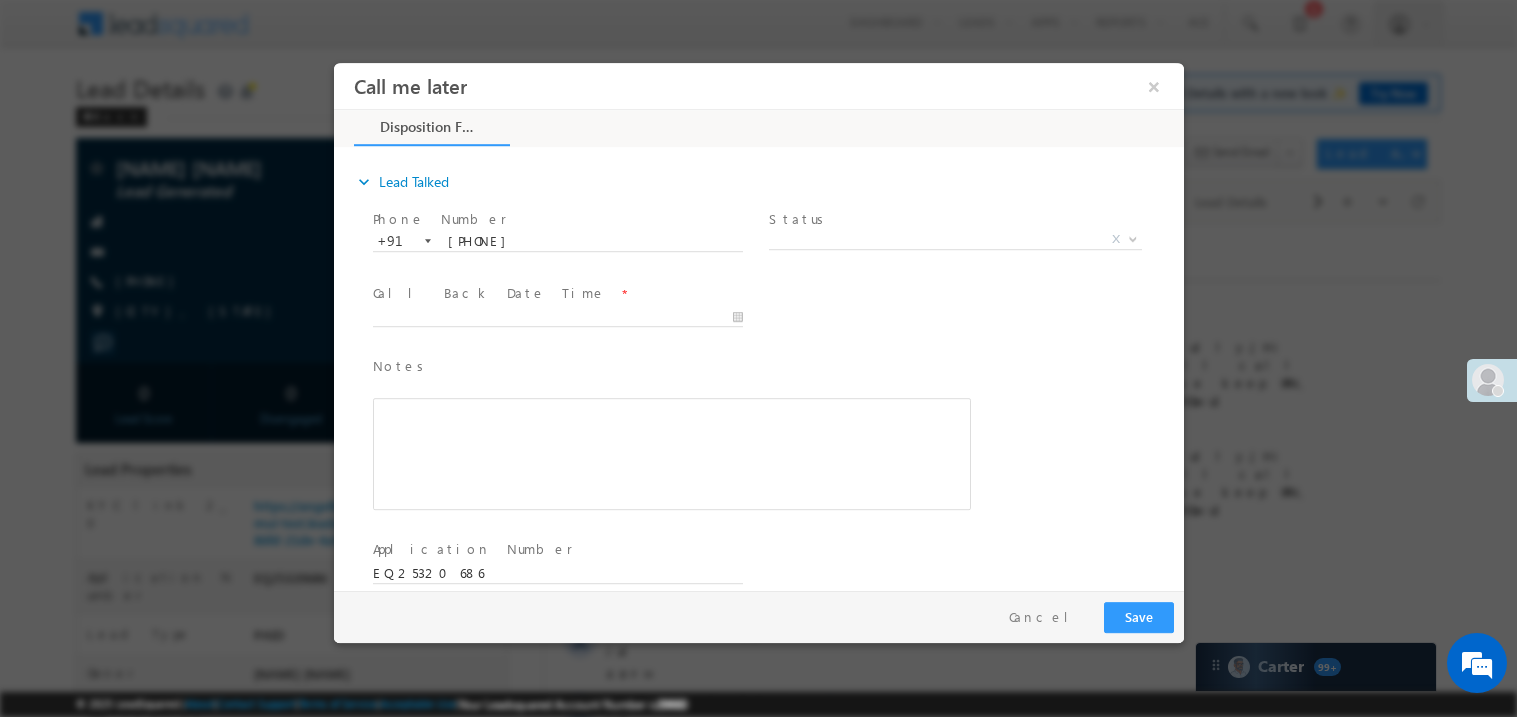 scroll, scrollTop: 0, scrollLeft: 0, axis: both 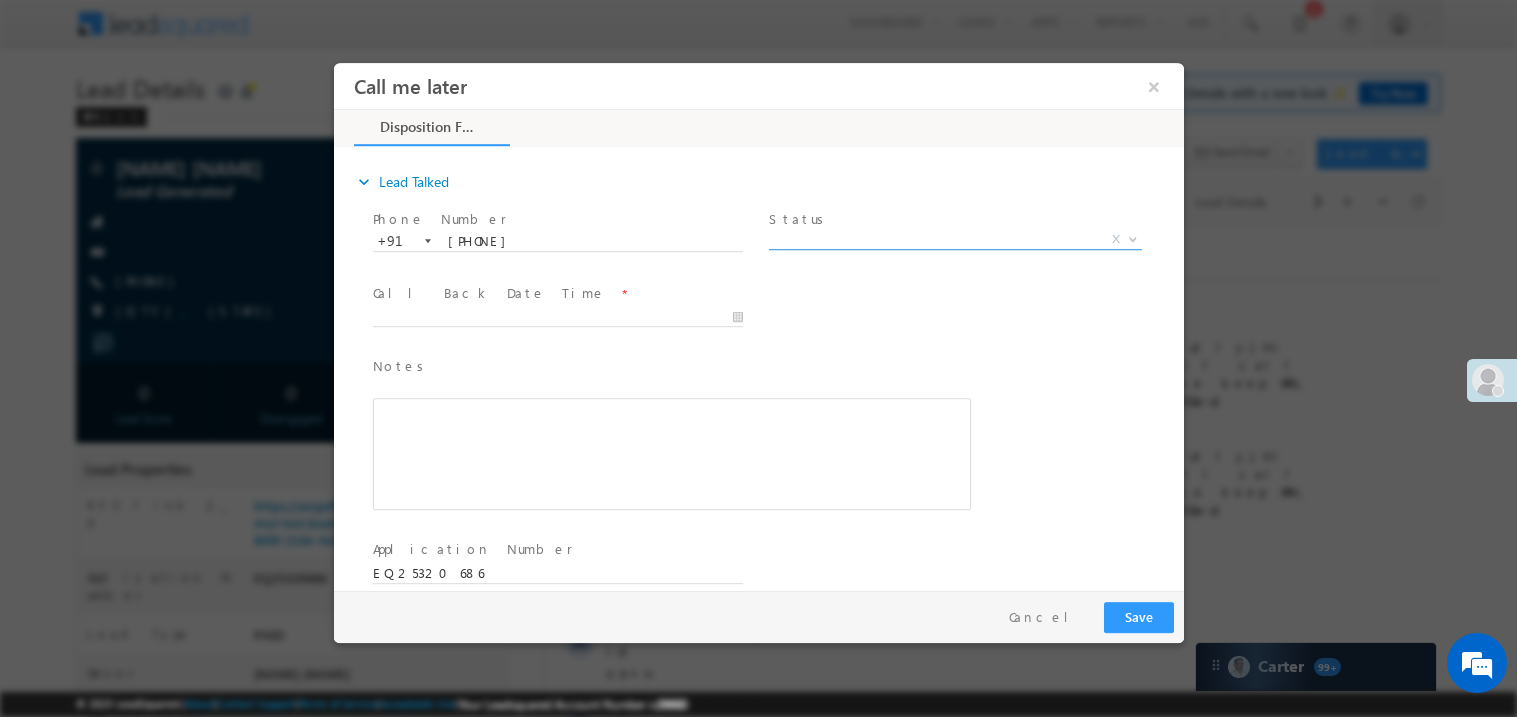 click on "X" at bounding box center (954, 239) 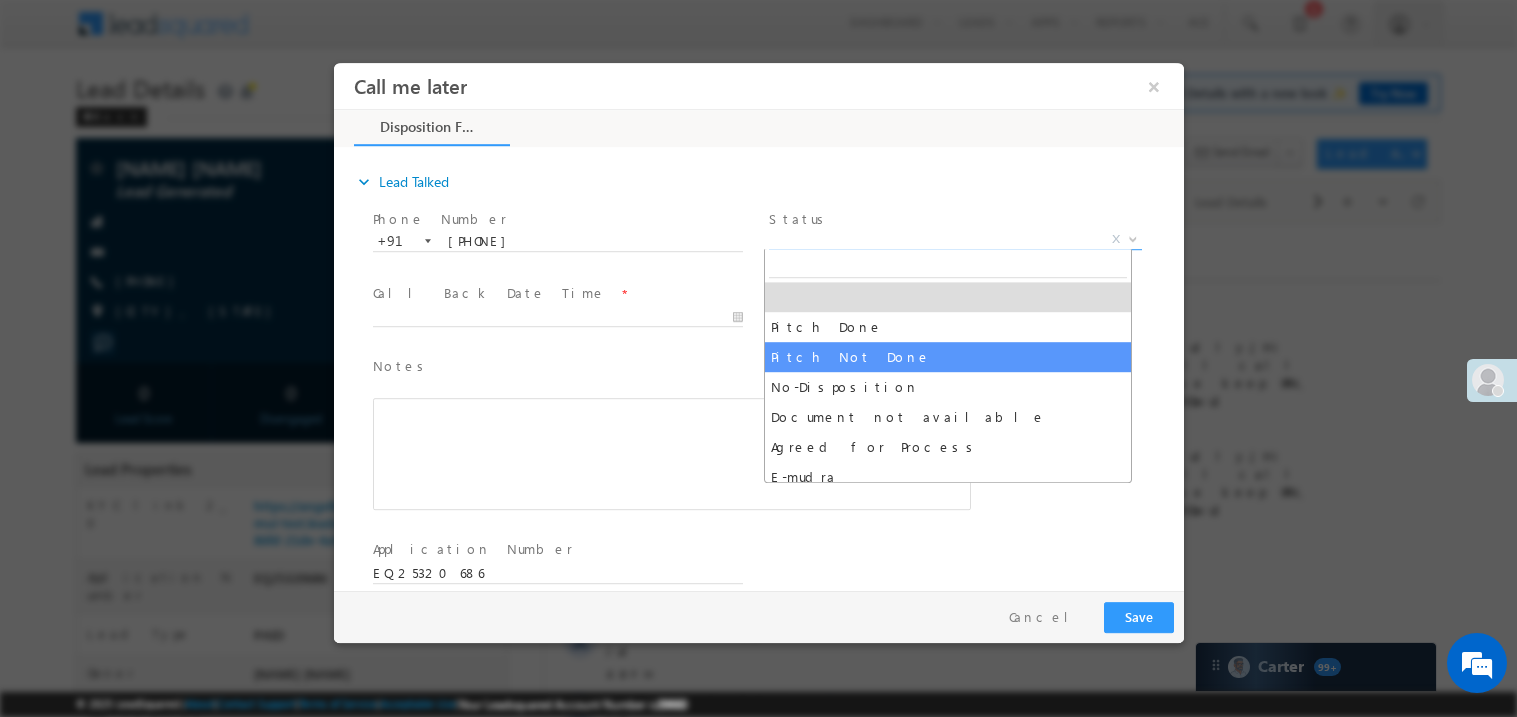 select on "Pitch Not Done" 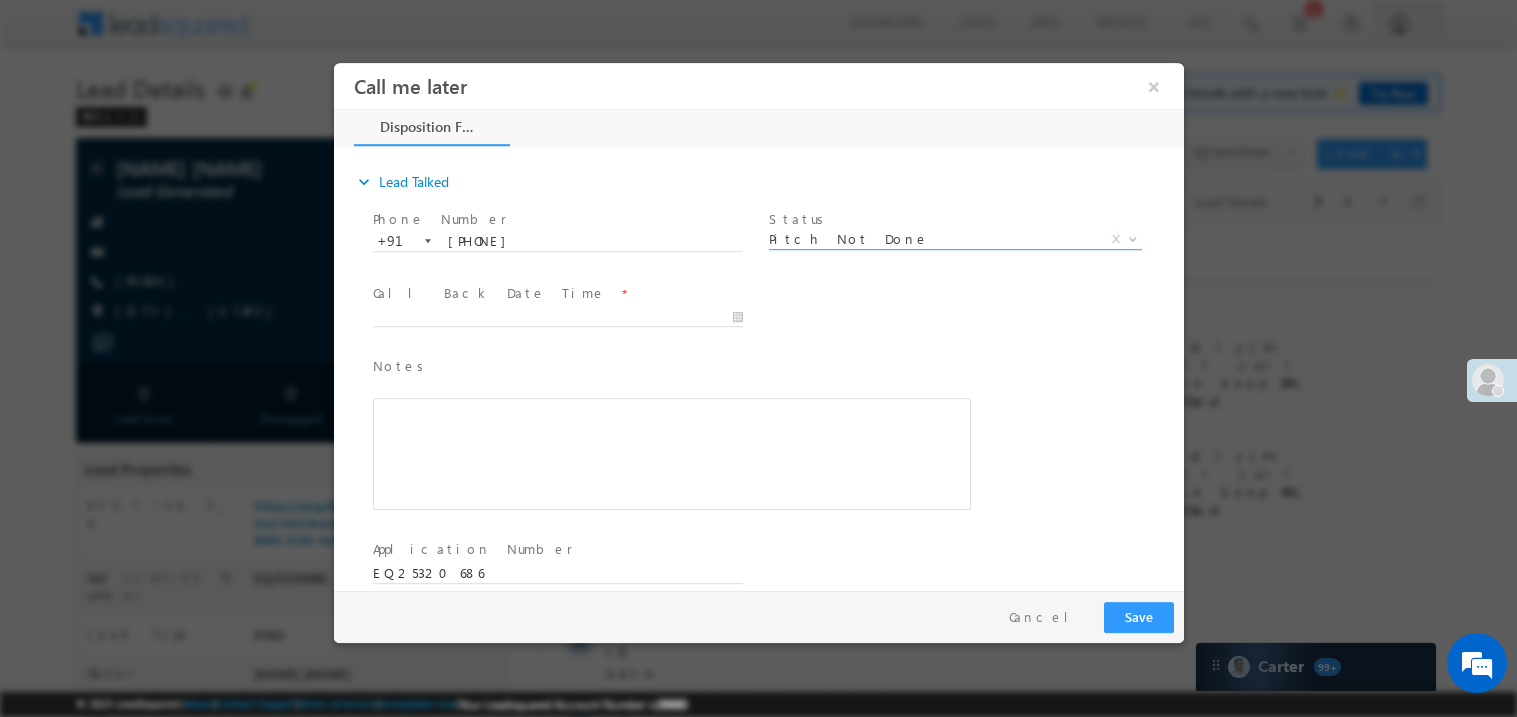 scroll, scrollTop: 0, scrollLeft: 0, axis: both 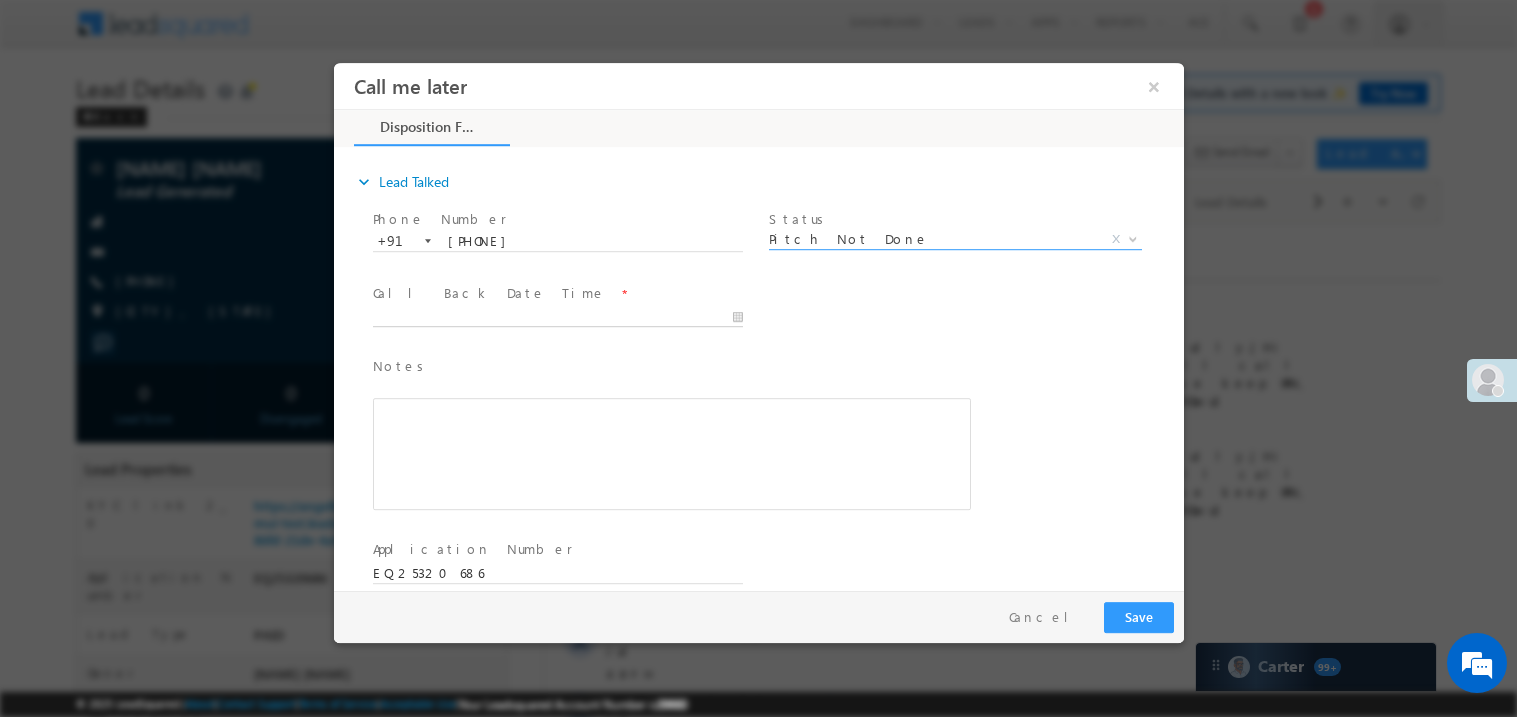 click on "Call me later
×" at bounding box center [758, 325] 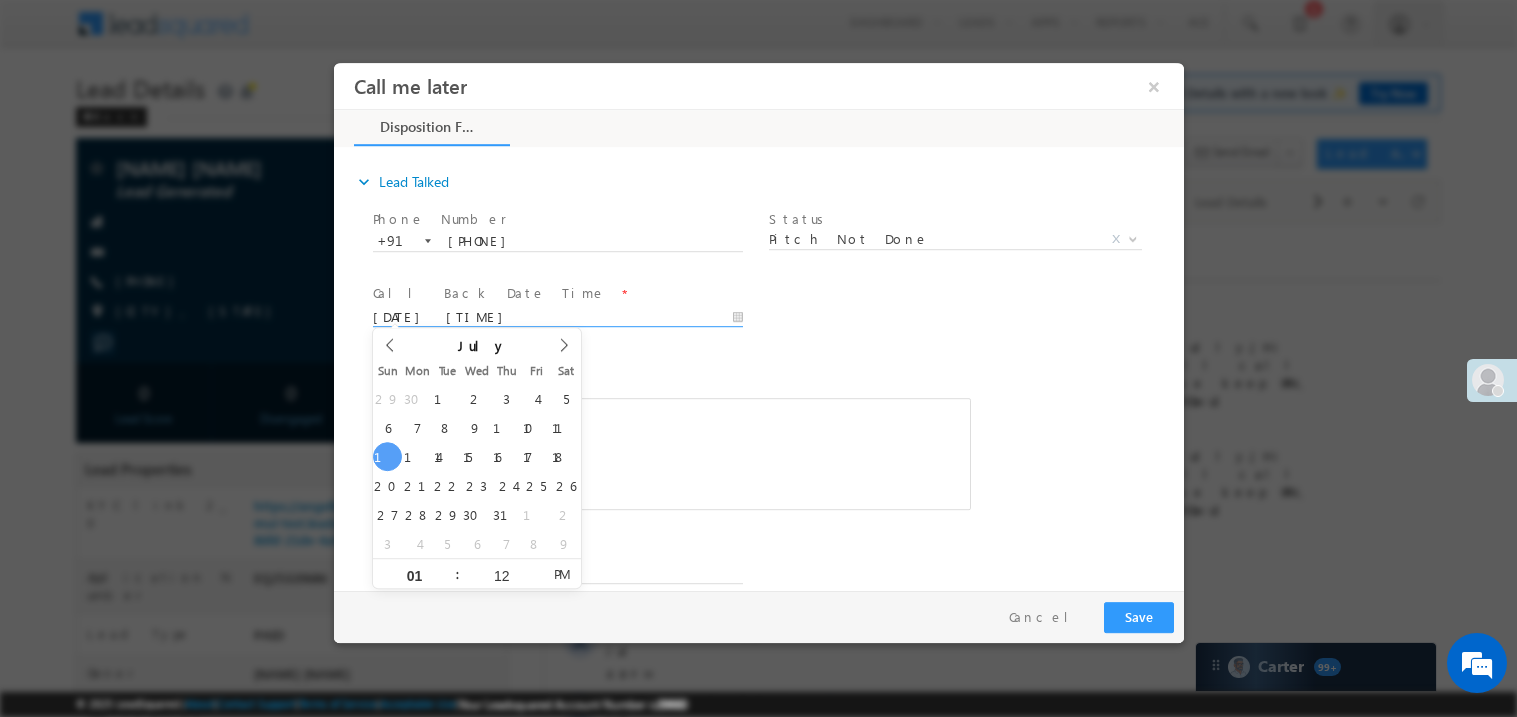 click at bounding box center (671, 453) 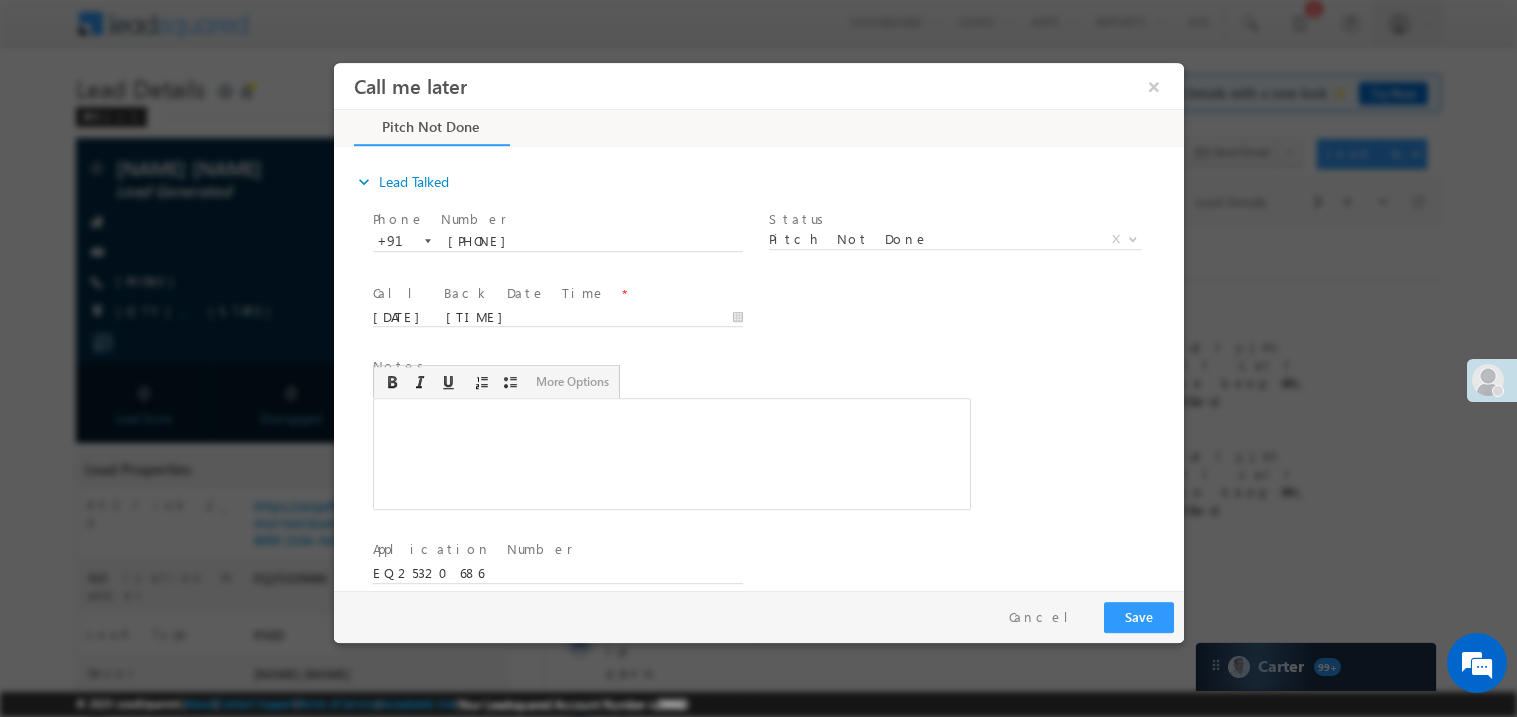 type 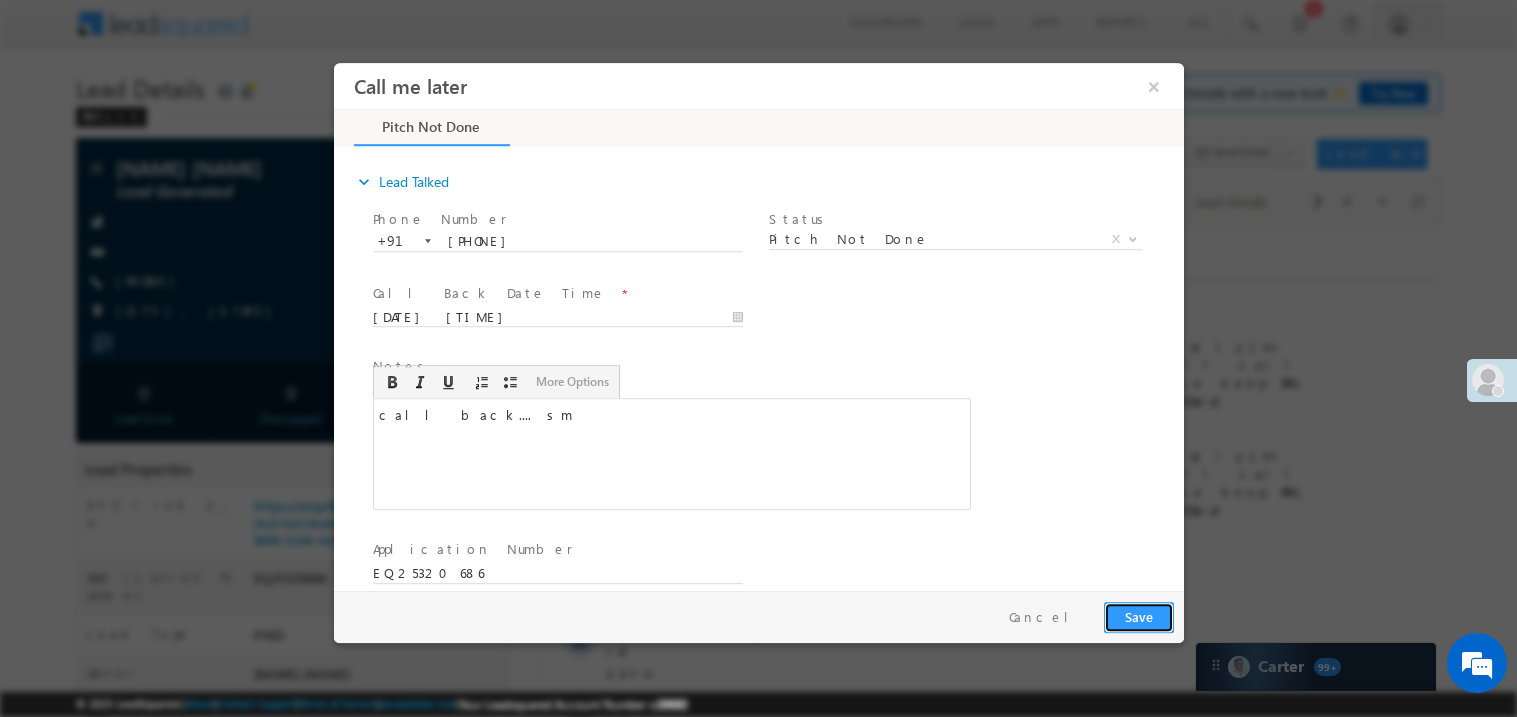 click on "Save" at bounding box center [1138, 616] 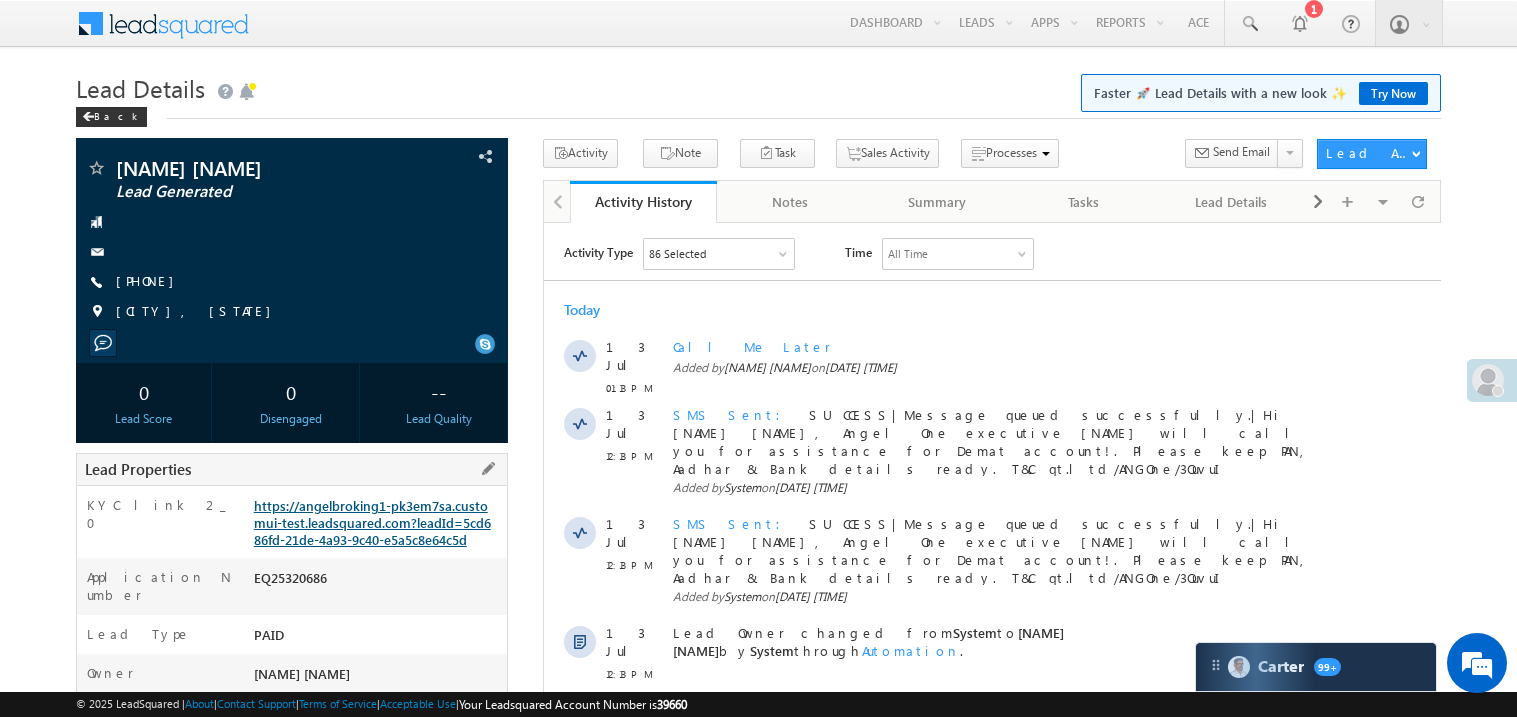 click on "https://angelbroking1-pk3em7sa.customui-test.leadsquared.com?leadId=5cd686fd-21de-4a93-9c40-e5a5c8e64c5d" at bounding box center (372, 522) 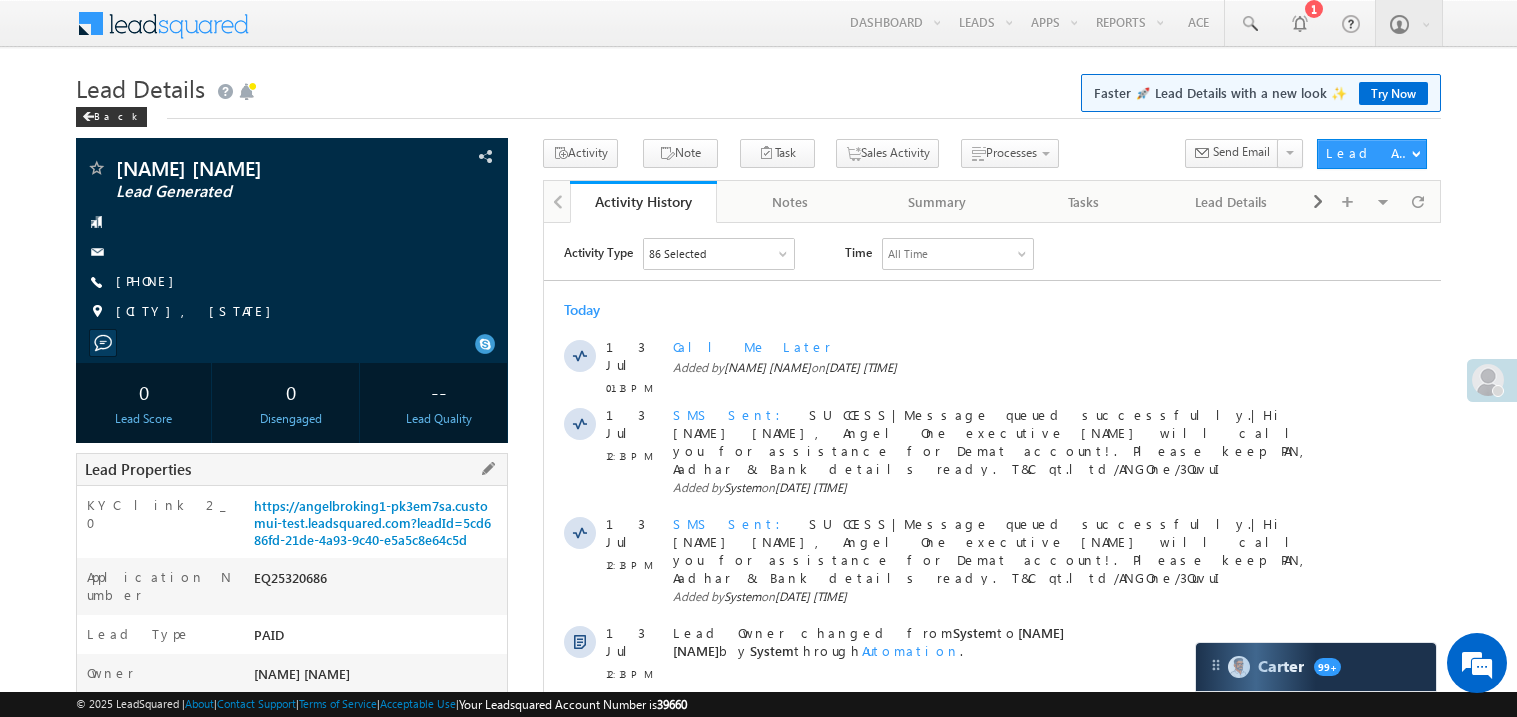 drag, startPoint x: 253, startPoint y: 575, endPoint x: 341, endPoint y: 582, distance: 88.27797 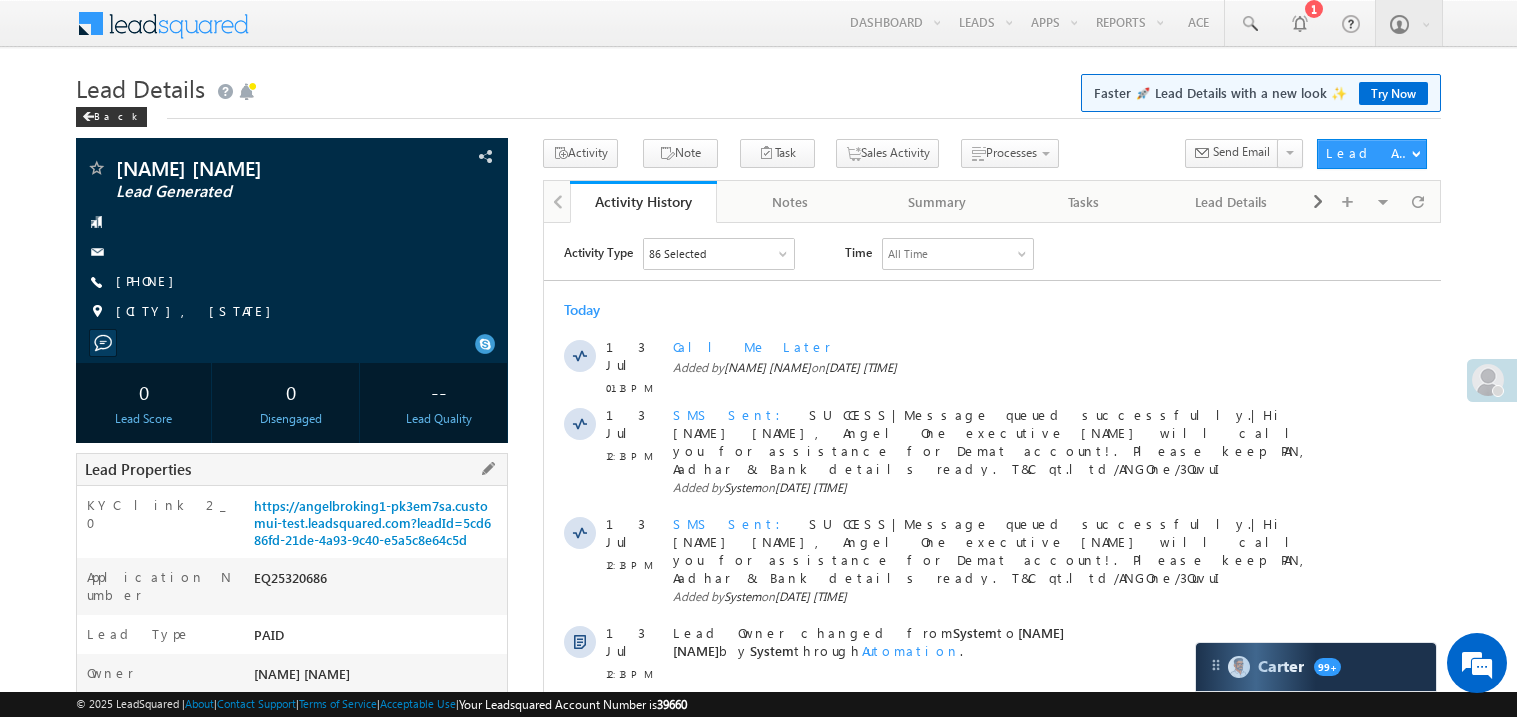 click on "EQ25320686" at bounding box center [378, 582] 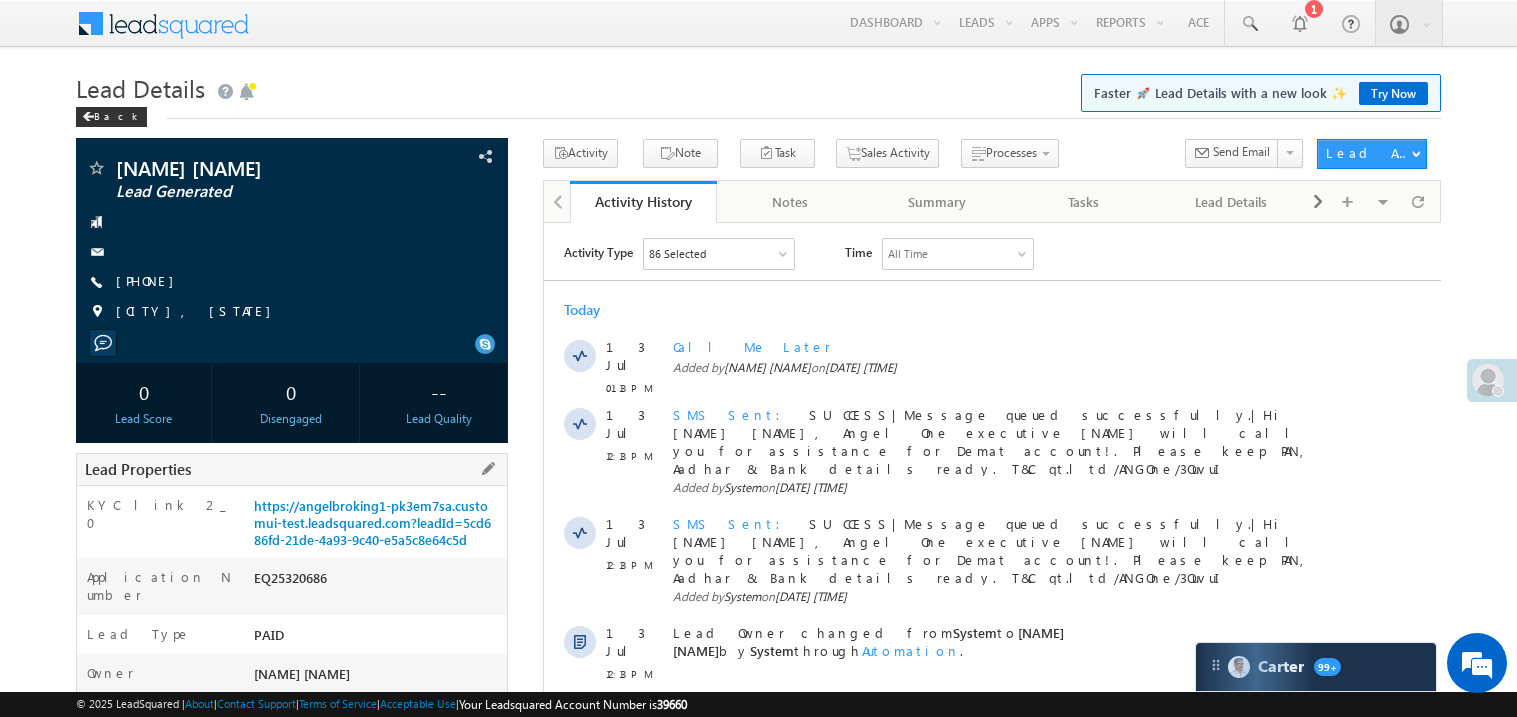 copy on "EQ25320686" 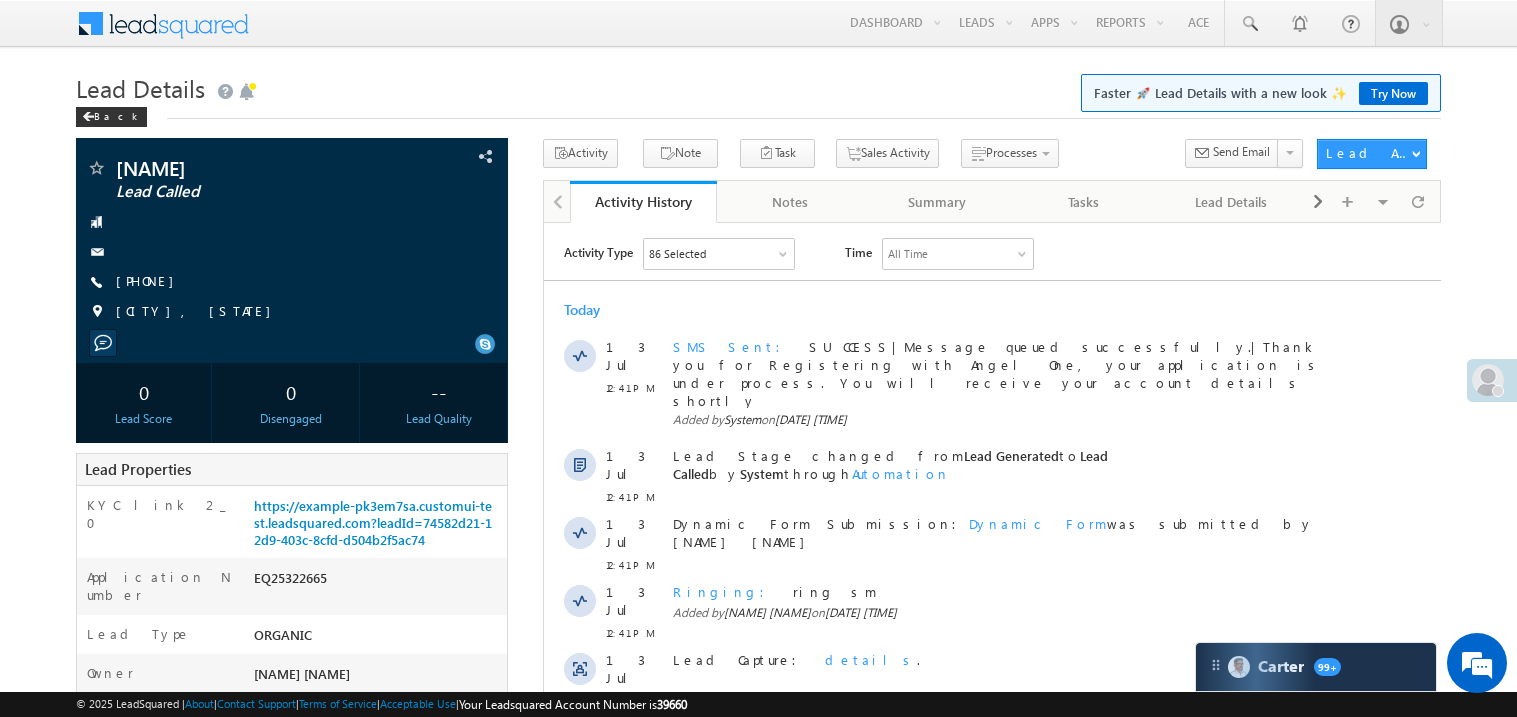 scroll, scrollTop: 0, scrollLeft: 0, axis: both 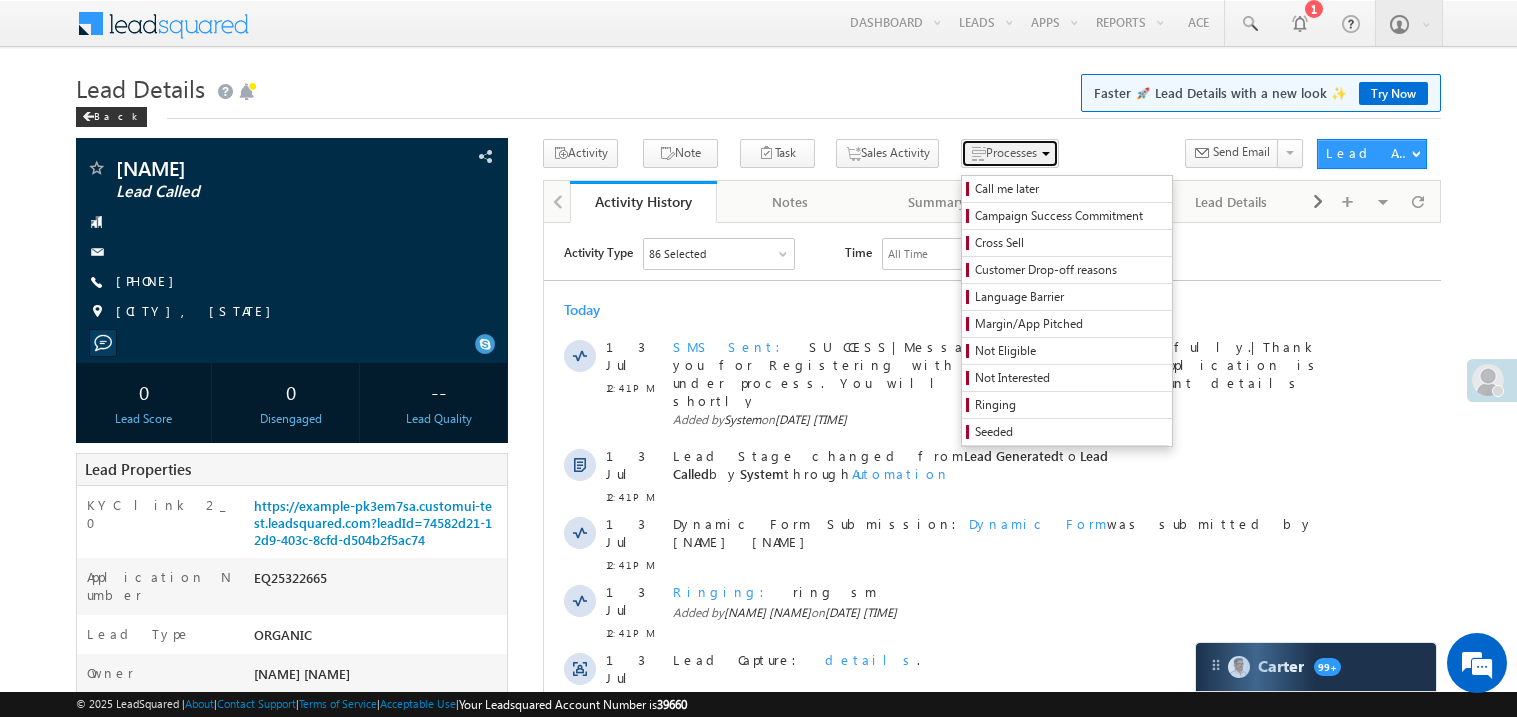 click on "Processes" at bounding box center [1011, 152] 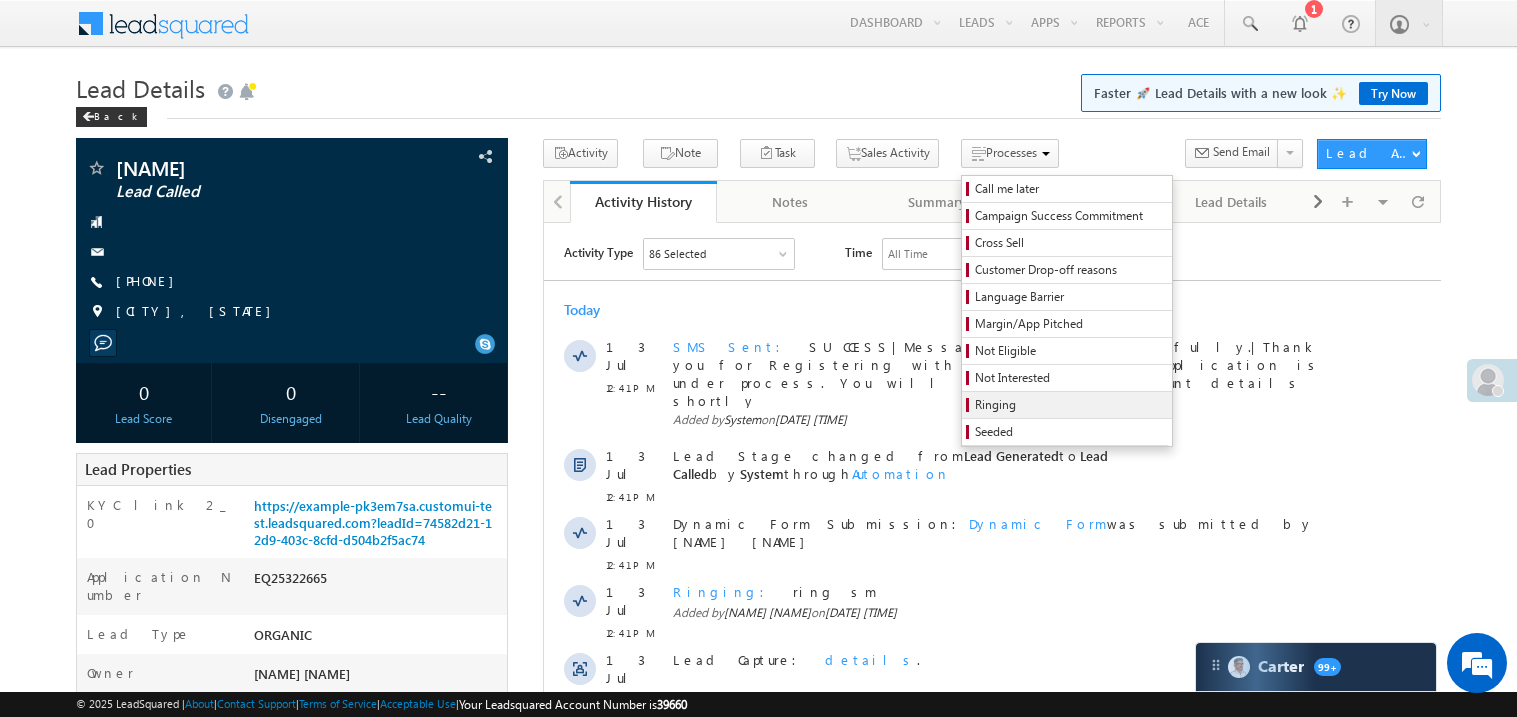click on "Ringing" at bounding box center [1070, 405] 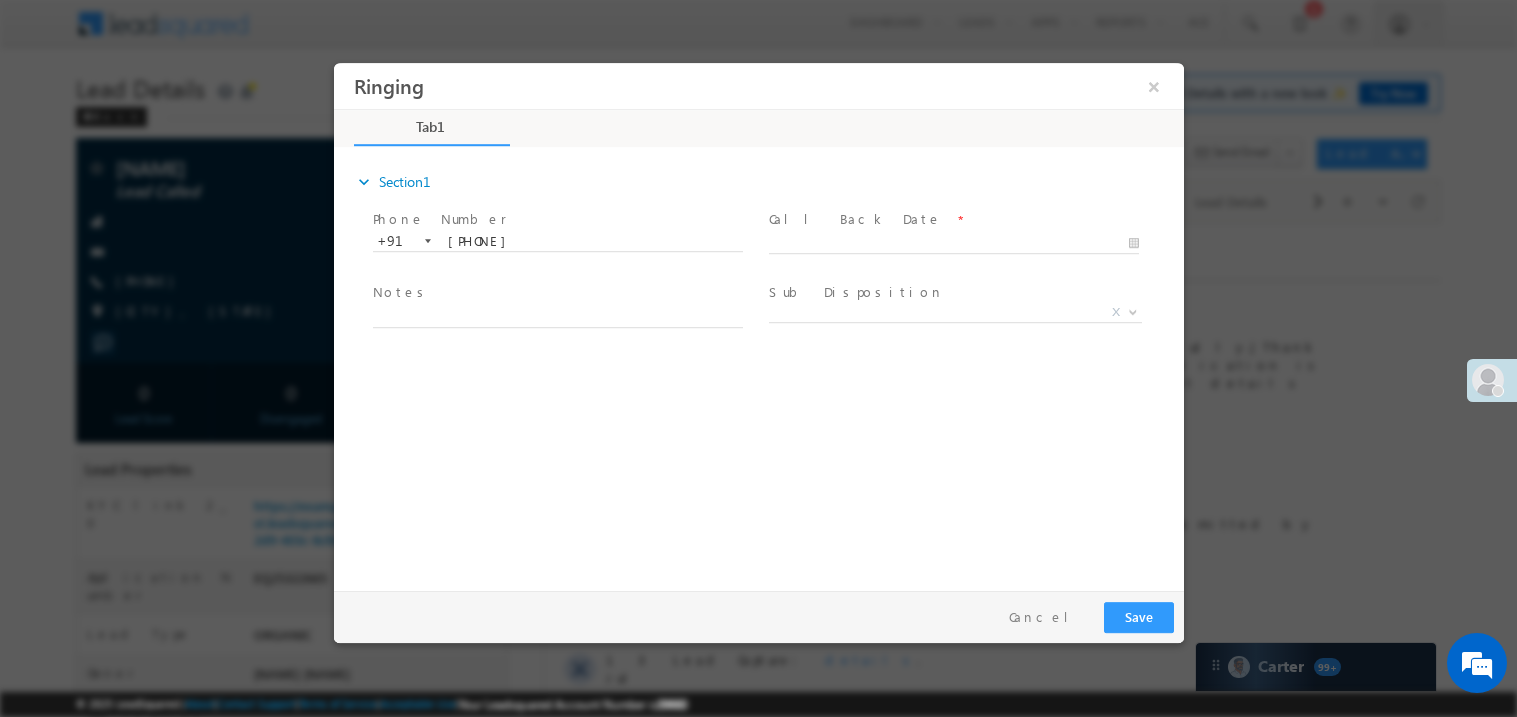 scroll, scrollTop: 0, scrollLeft: 0, axis: both 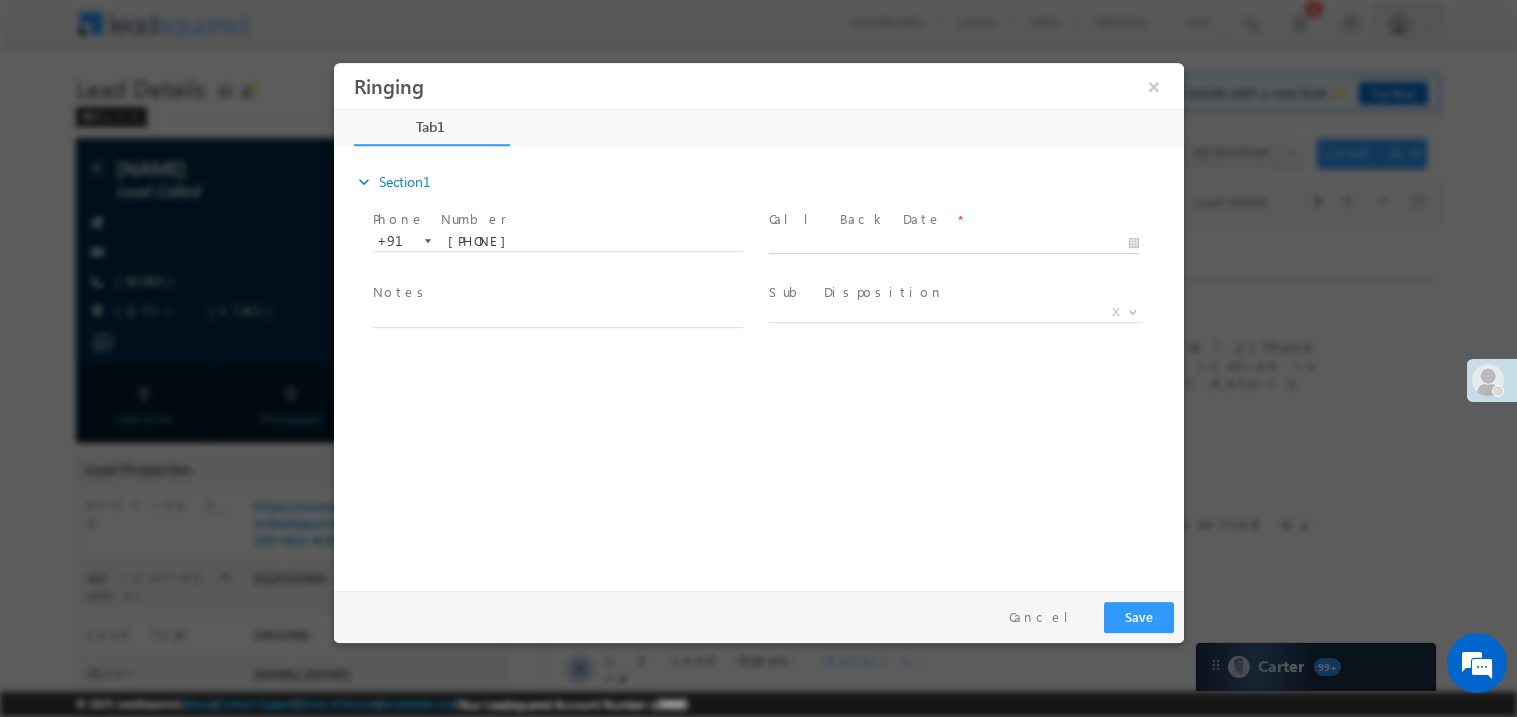 click on "Ringing
×" at bounding box center (758, 321) 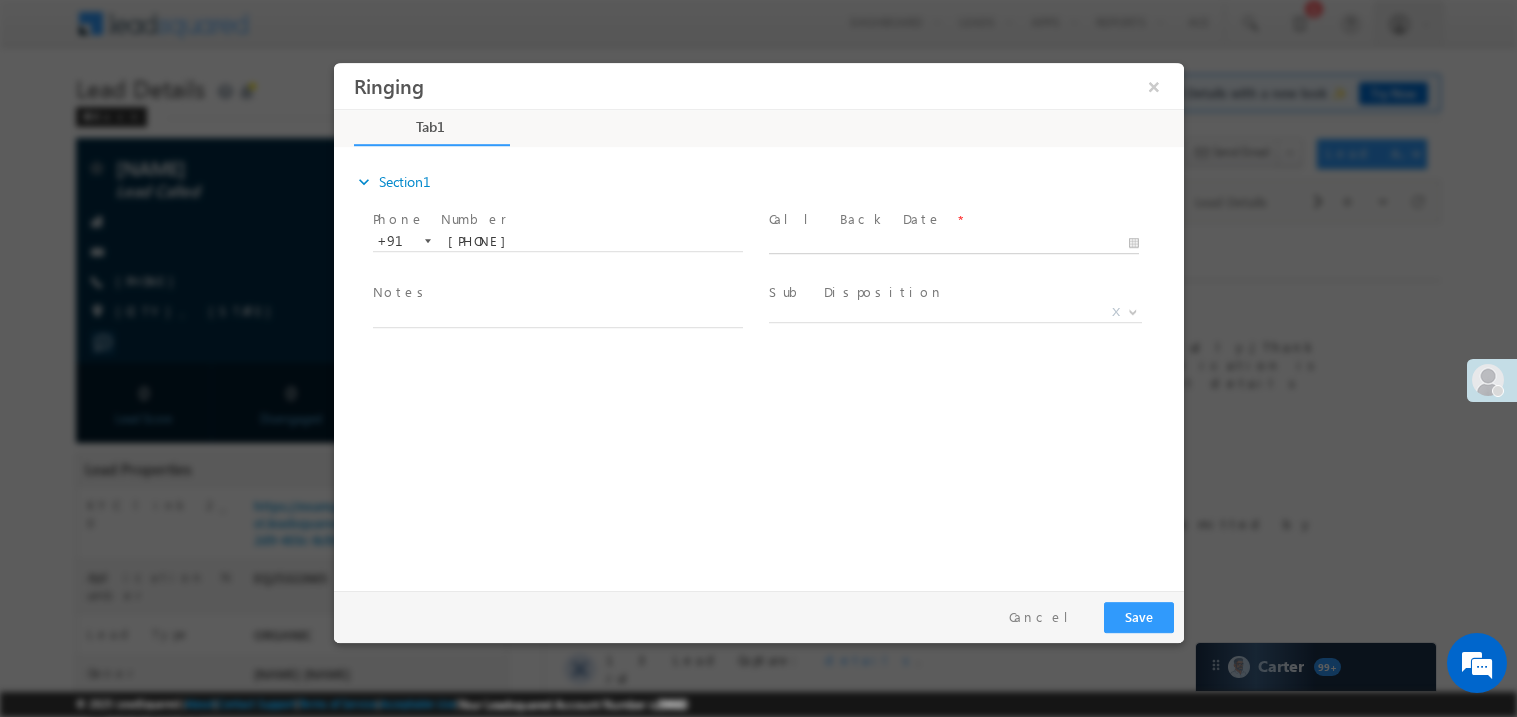 type on "07/13/25 1:16 PM" 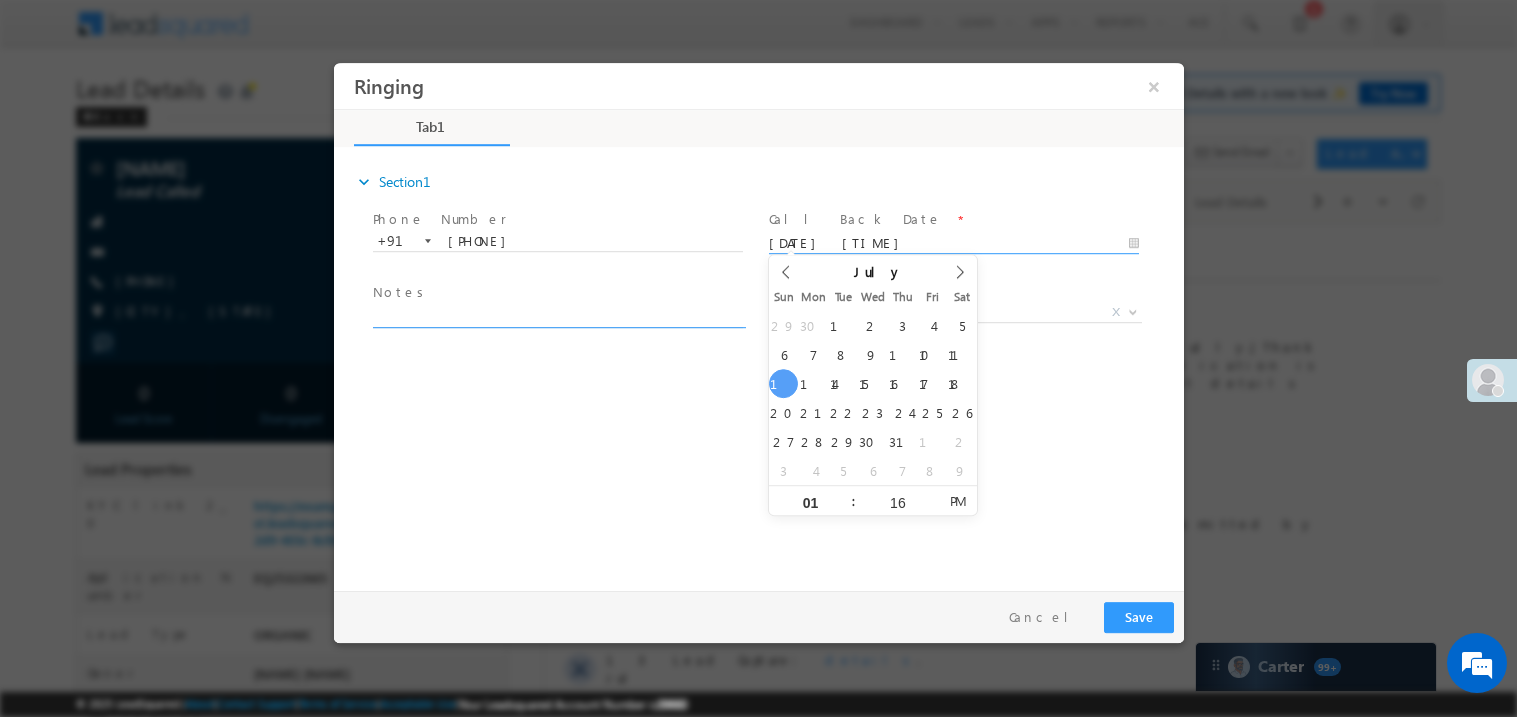 click at bounding box center [557, 315] 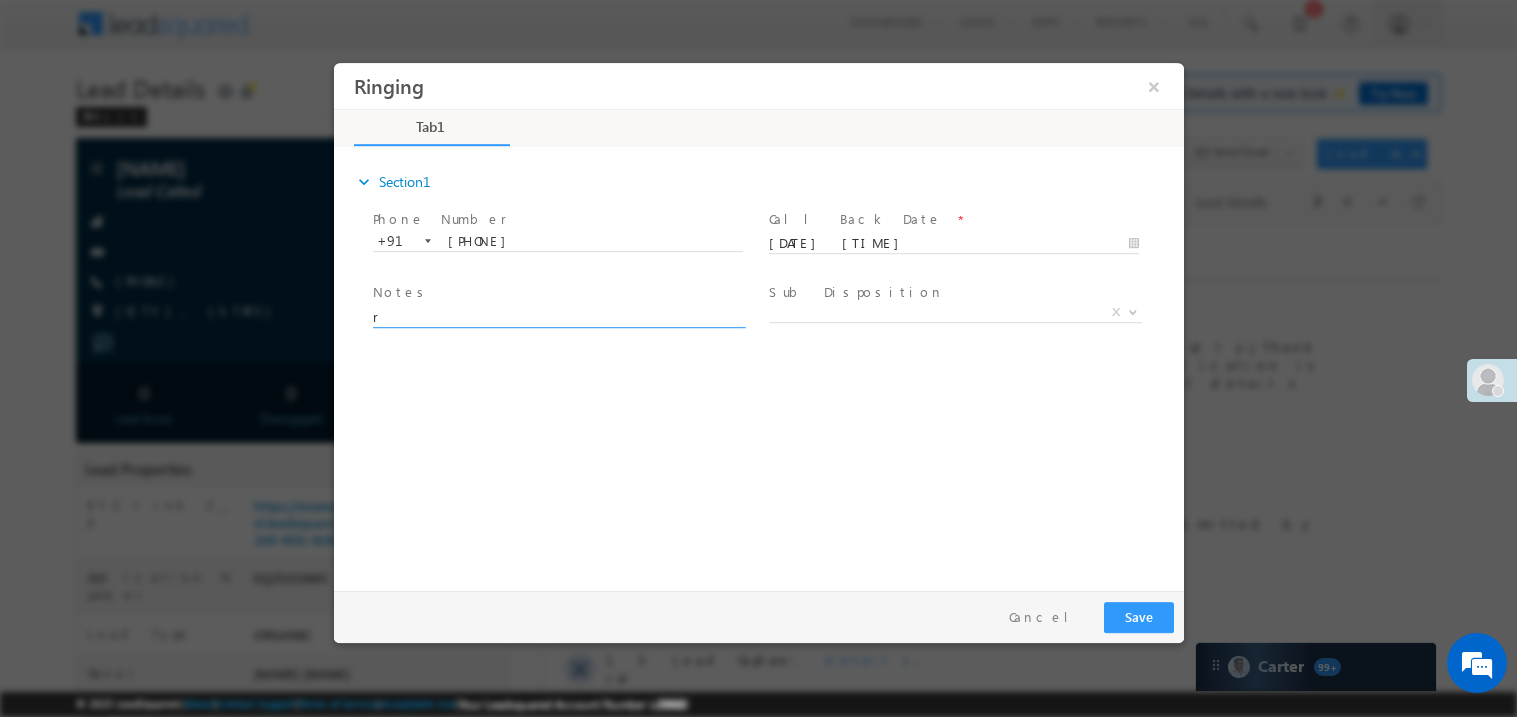 scroll, scrollTop: 0, scrollLeft: 0, axis: both 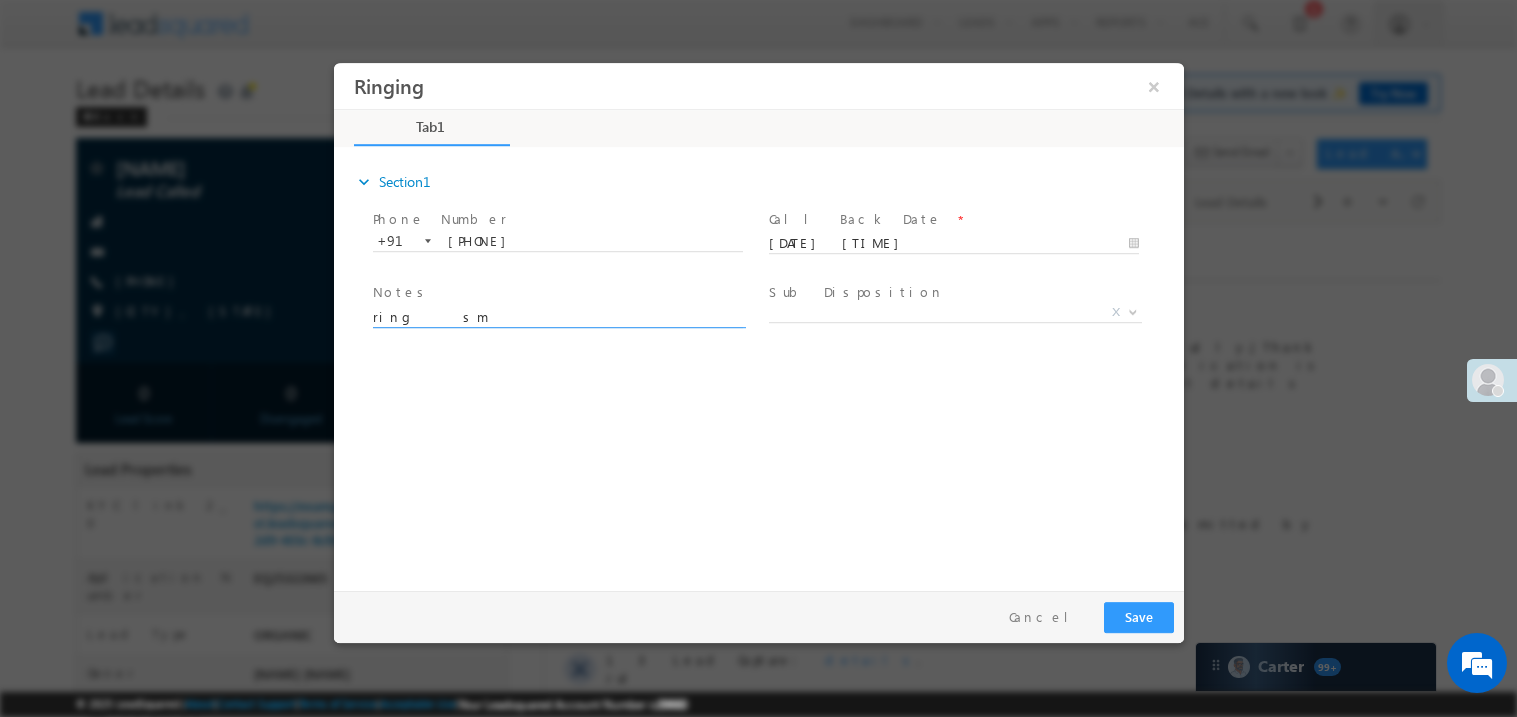 type on "ring   sm" 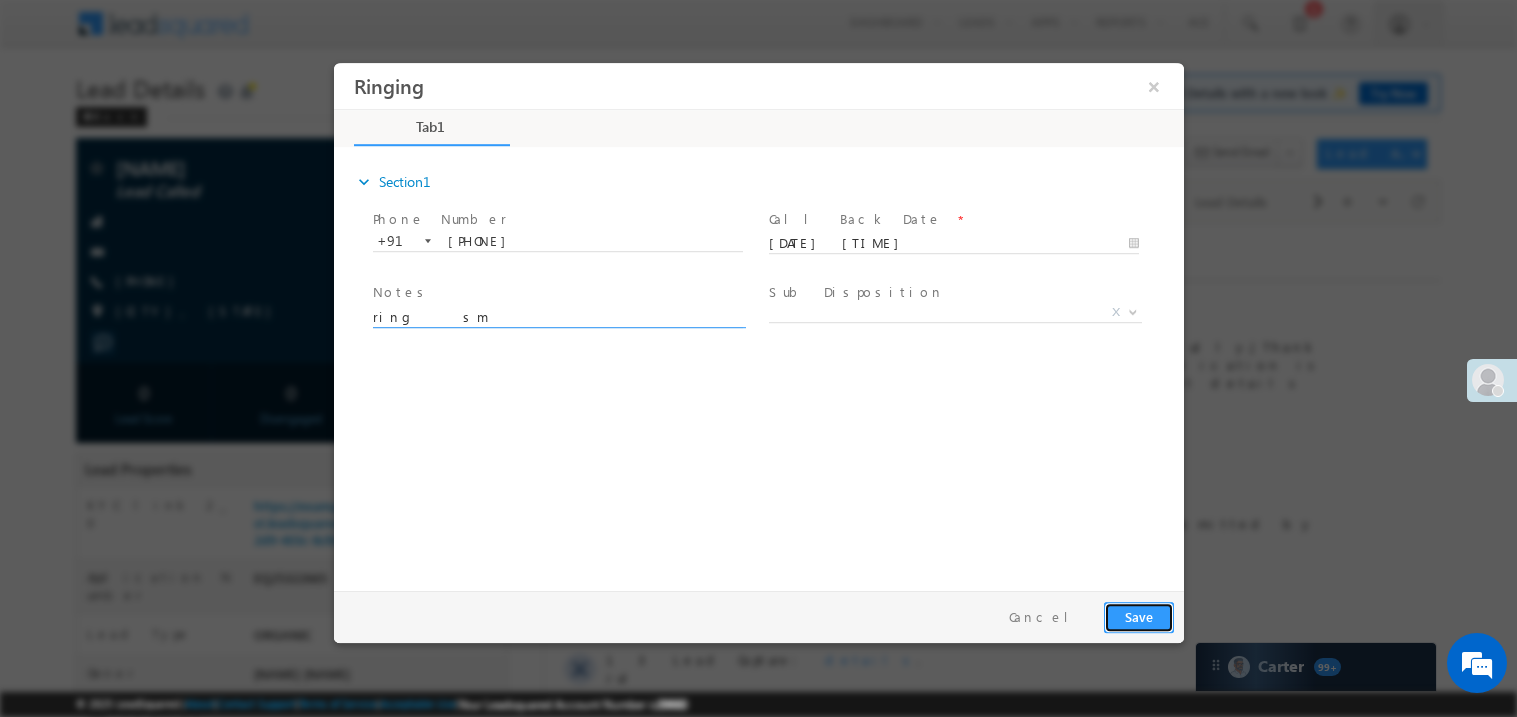 click on "Save" at bounding box center [1138, 616] 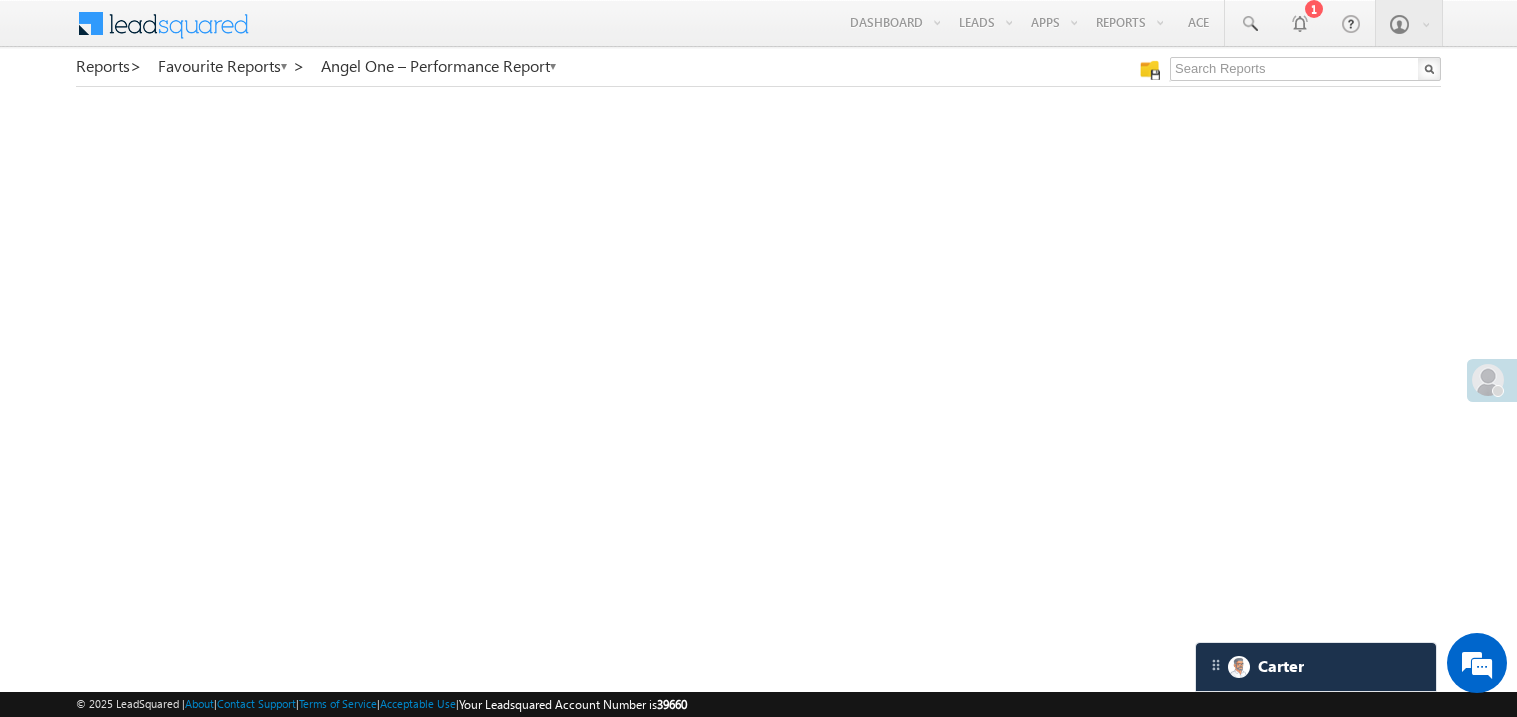 scroll, scrollTop: 0, scrollLeft: 0, axis: both 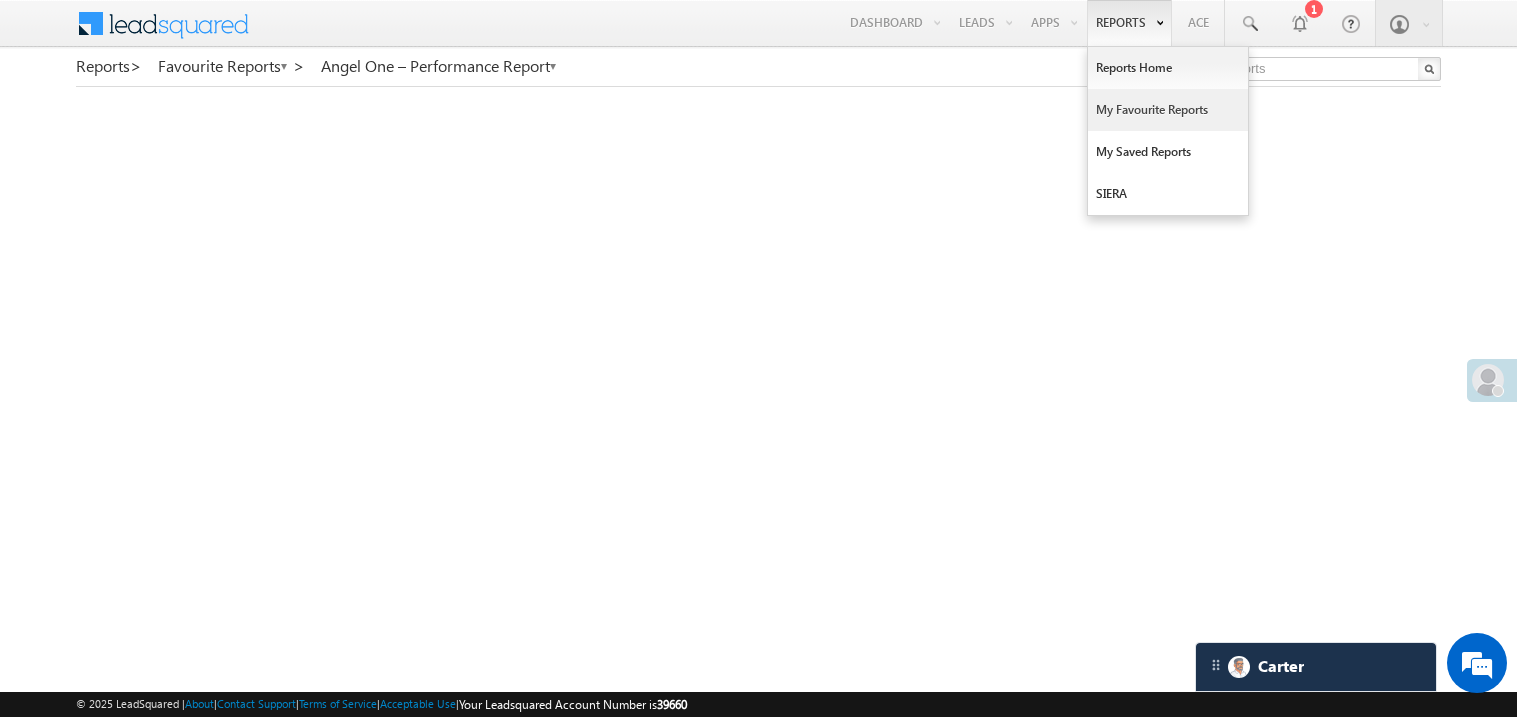 click on "My Favourite Reports" at bounding box center (1168, 110) 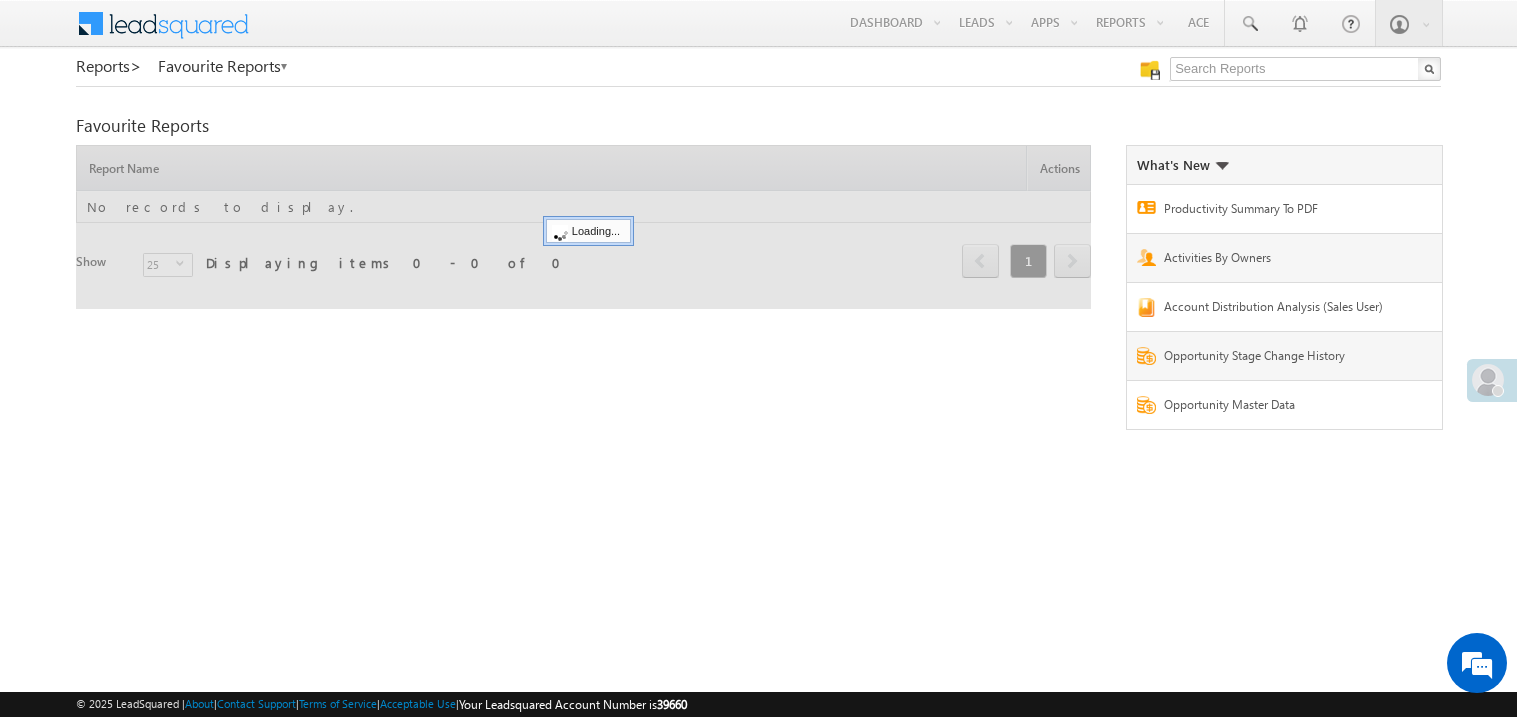scroll, scrollTop: 0, scrollLeft: 0, axis: both 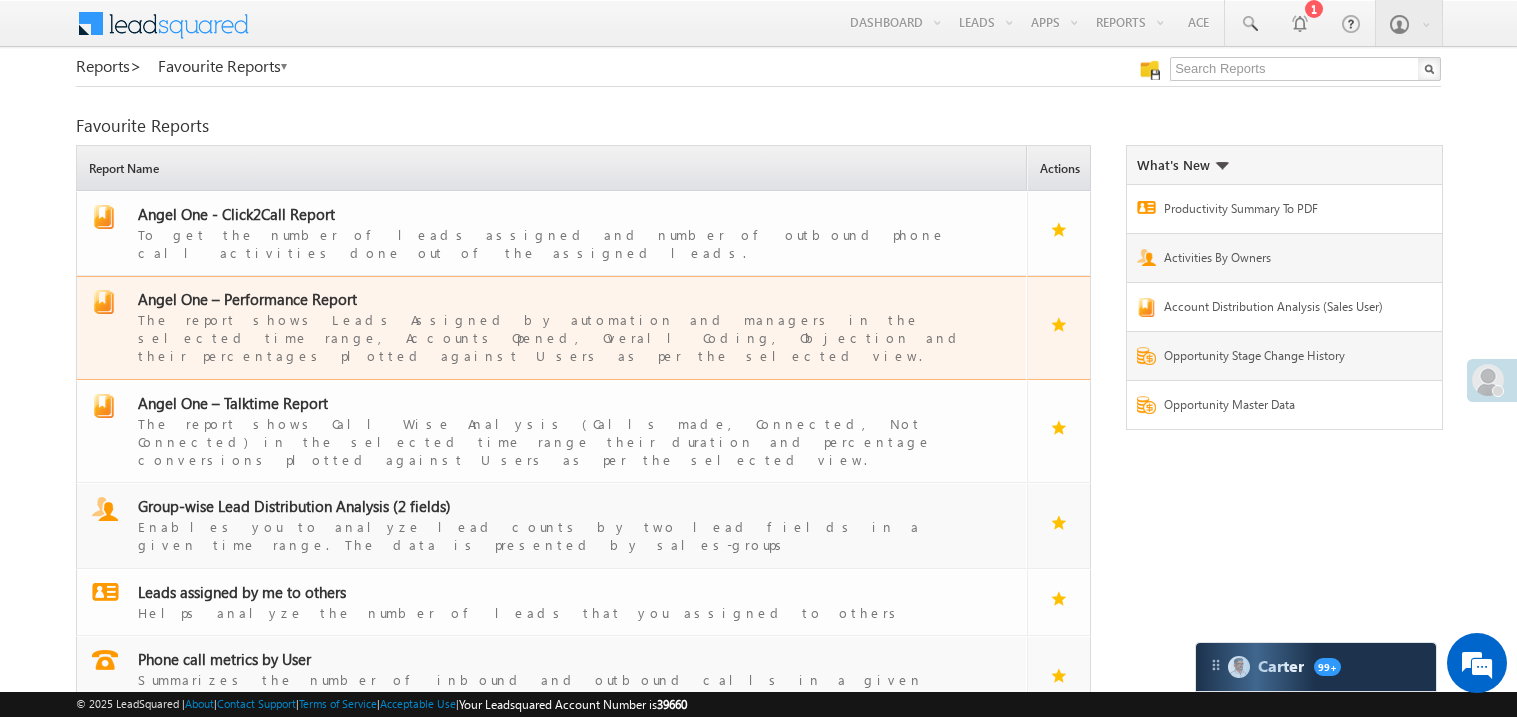 click on "The report shows Leads Assigned by automation and managers in the selected time range, Accounts Opened, Overall Coding, Objection and their percentages plotted against Users as per the selected view." at bounding box center (564, 337) 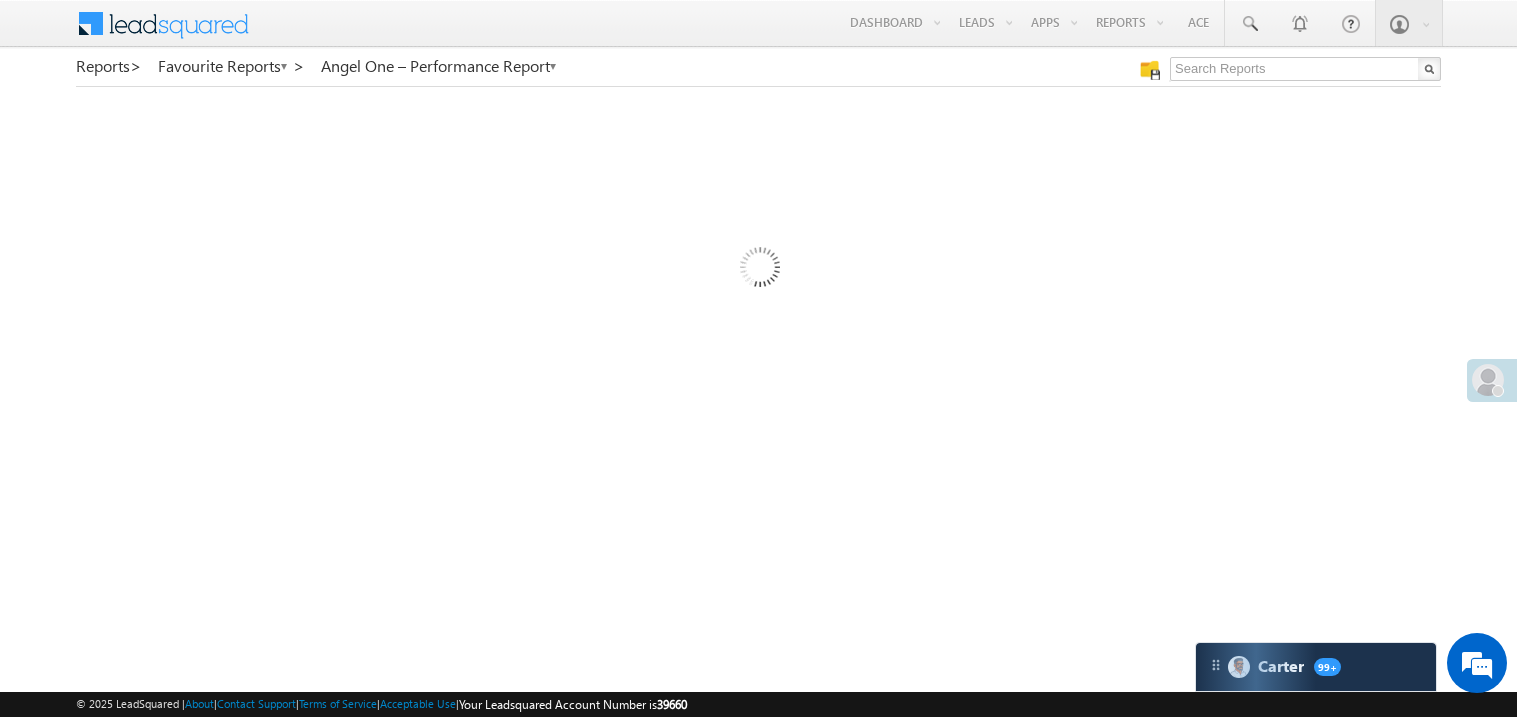 scroll, scrollTop: 0, scrollLeft: 0, axis: both 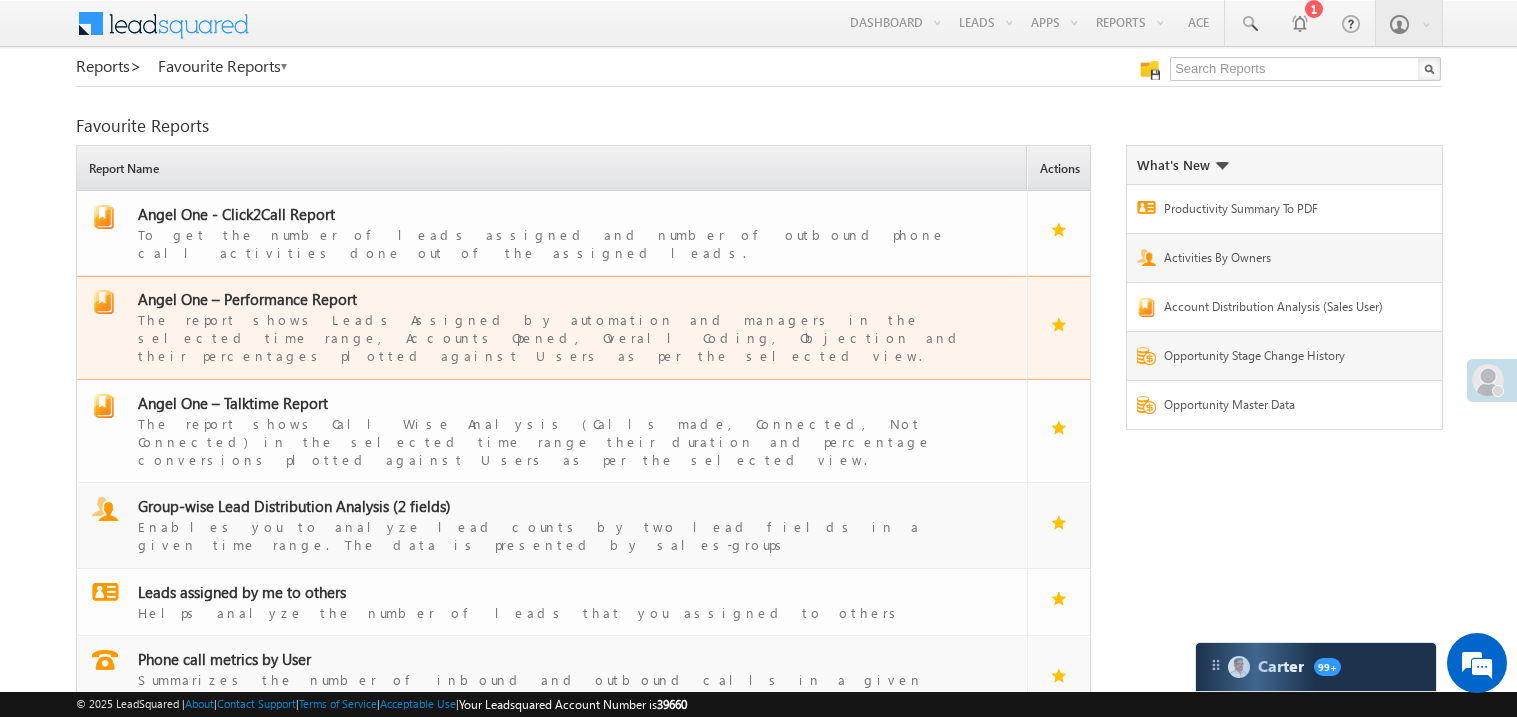 click on "The report shows Leads Assigned by automation and managers in the selected time range, Accounts Opened, Overall Coding, Objection and their percentages plotted against Users as per the selected view." at bounding box center [564, 337] 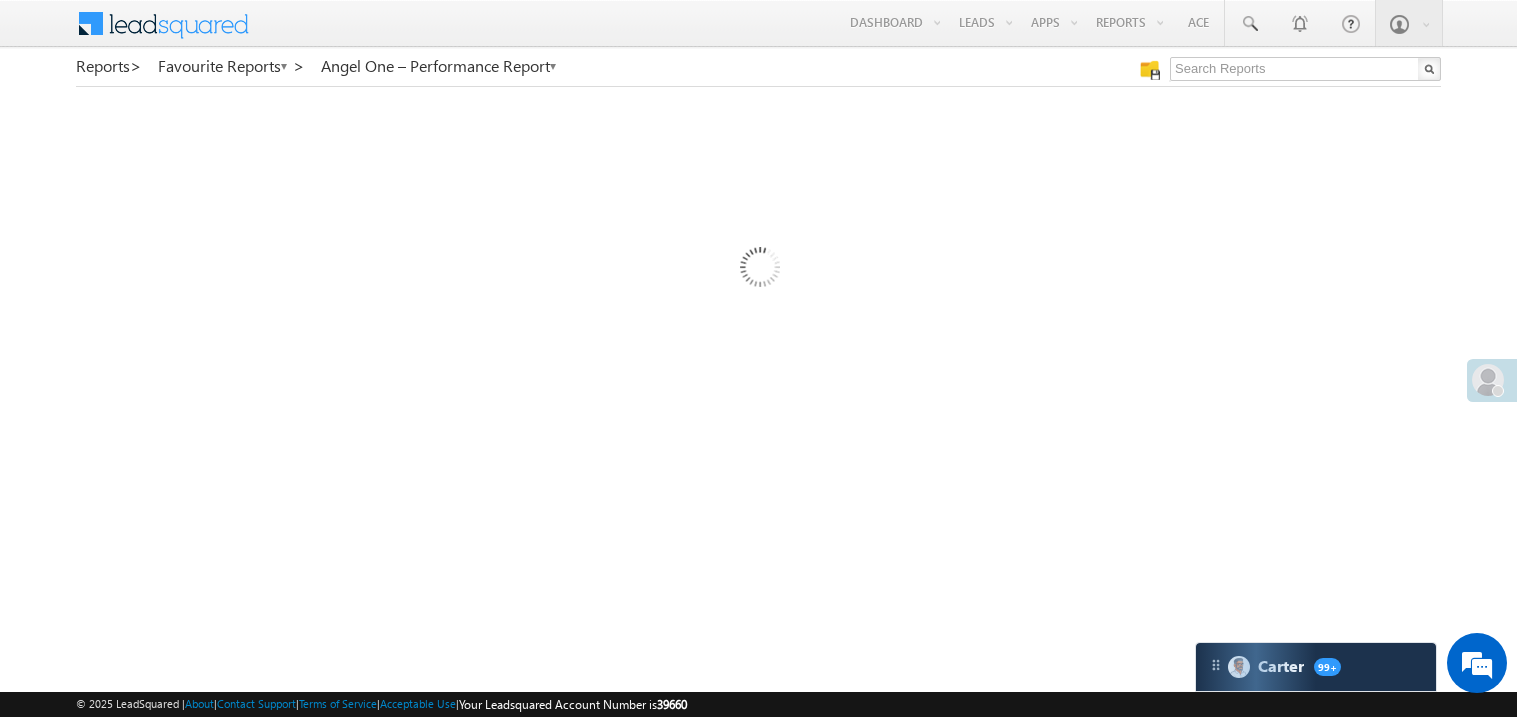 scroll, scrollTop: 0, scrollLeft: 0, axis: both 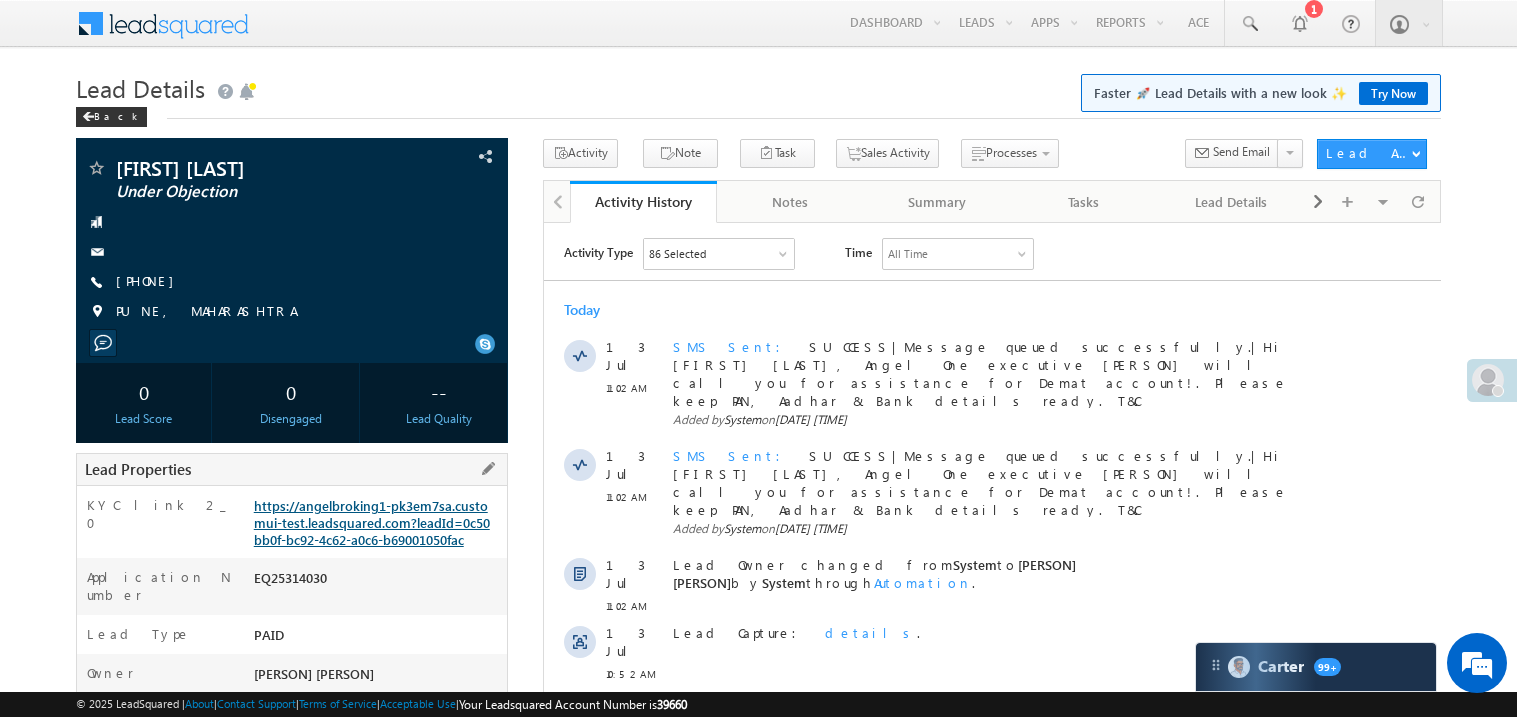 click on "https://angelbroking1-pk3em7sa.customui-test.leadsquared.com?leadId=0c50bb0f-bc92-4c62-a0c6-b69001050fac" at bounding box center (372, 522) 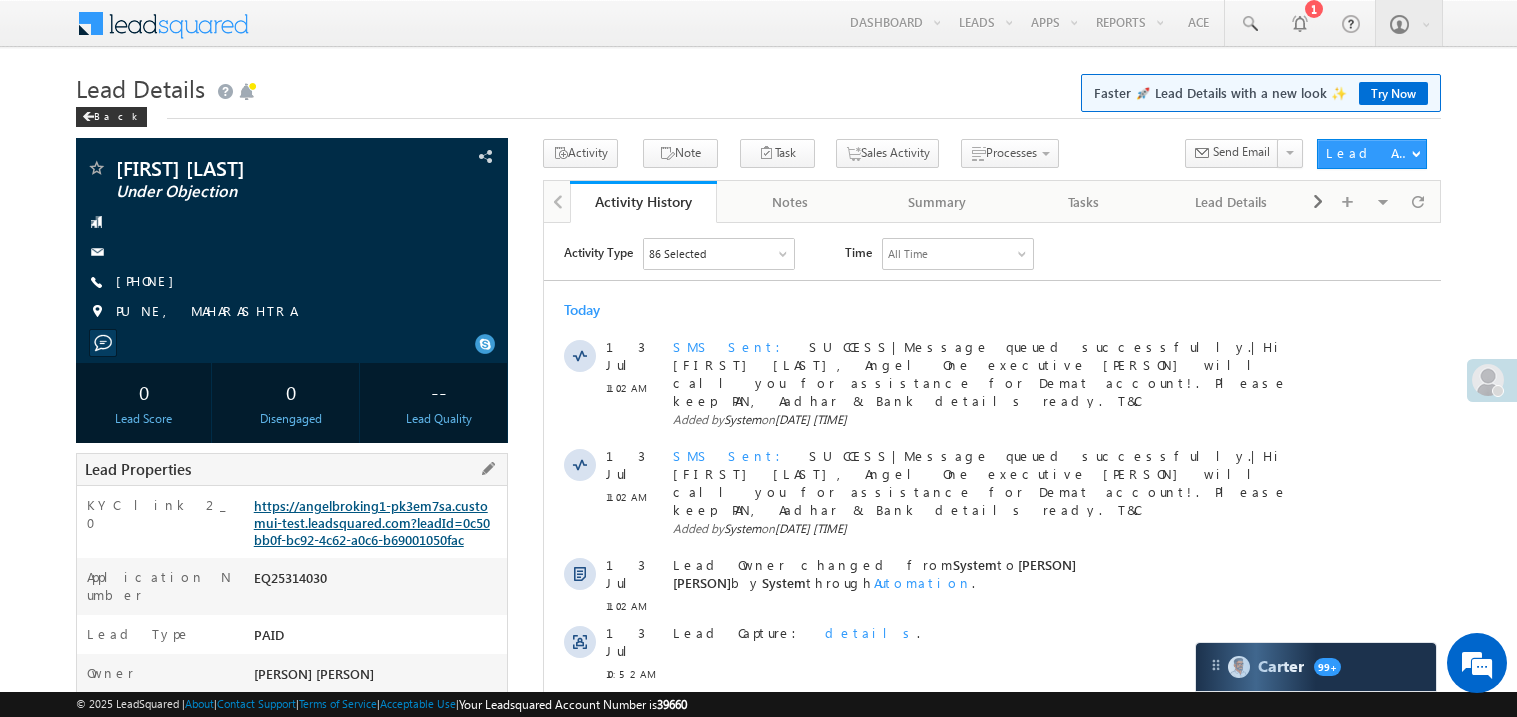 scroll, scrollTop: 0, scrollLeft: 0, axis: both 